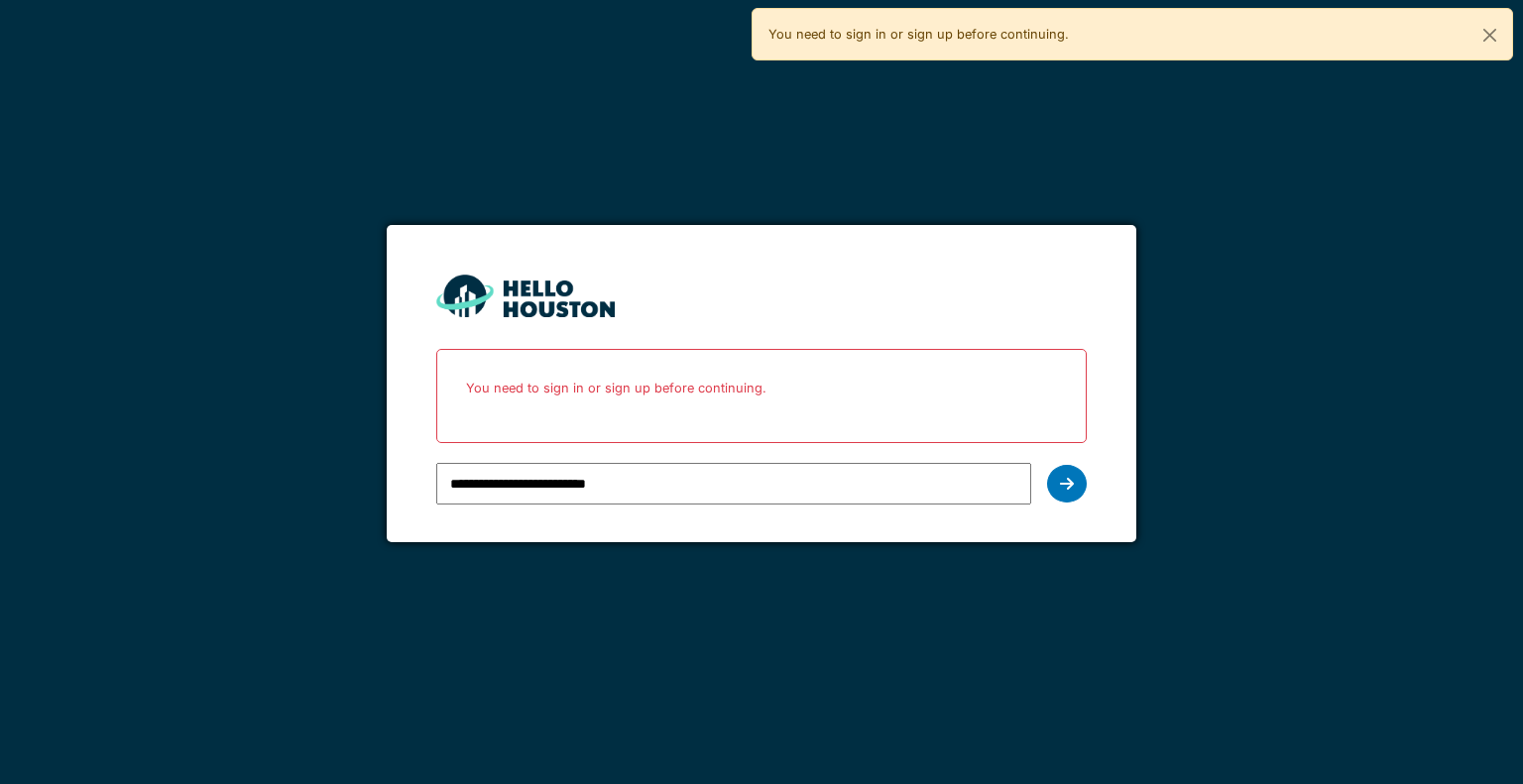 scroll, scrollTop: 0, scrollLeft: 0, axis: both 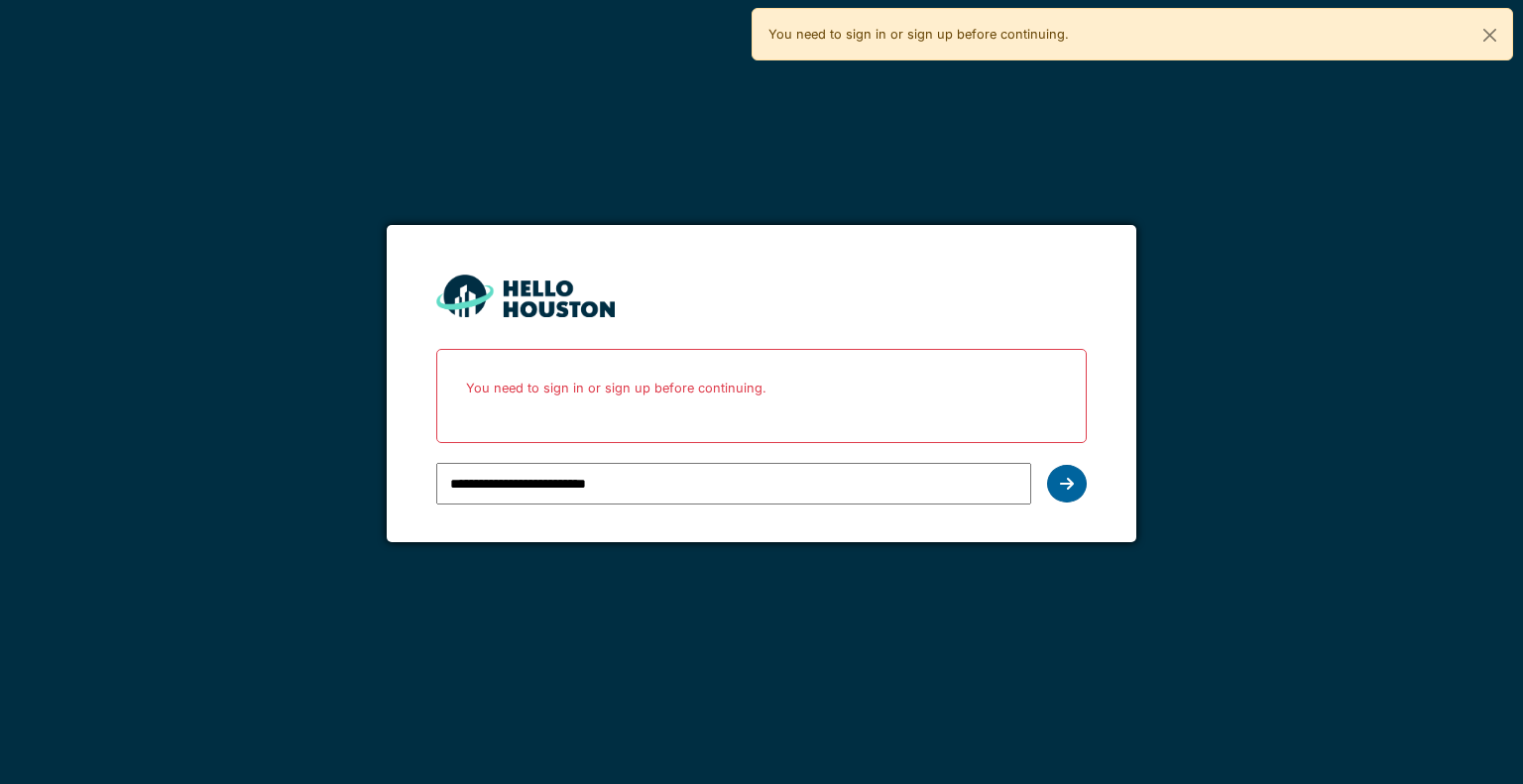 click on "**********" at bounding box center [761, 384] 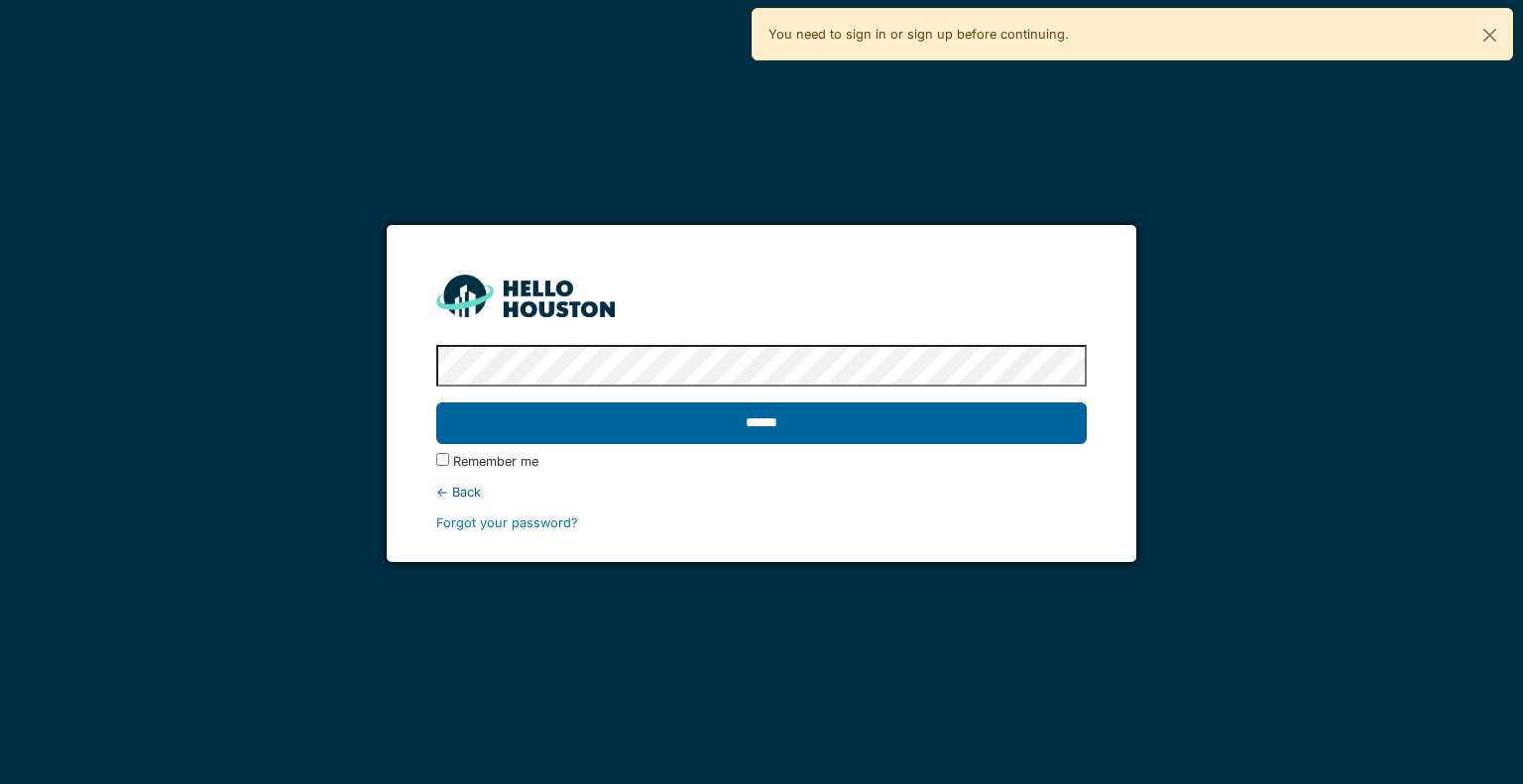 click on "******" at bounding box center (761, 423) 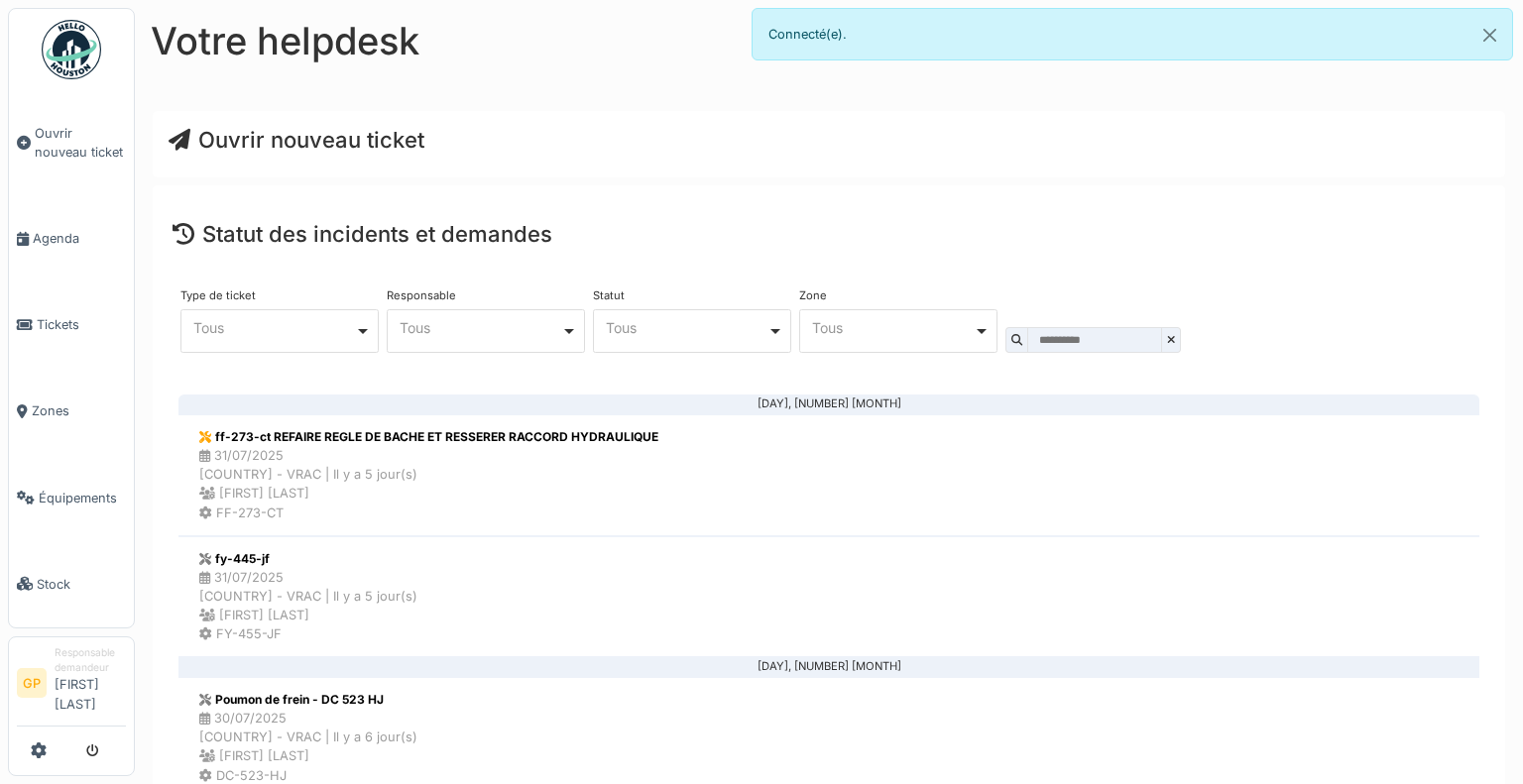 scroll, scrollTop: 0, scrollLeft: 0, axis: both 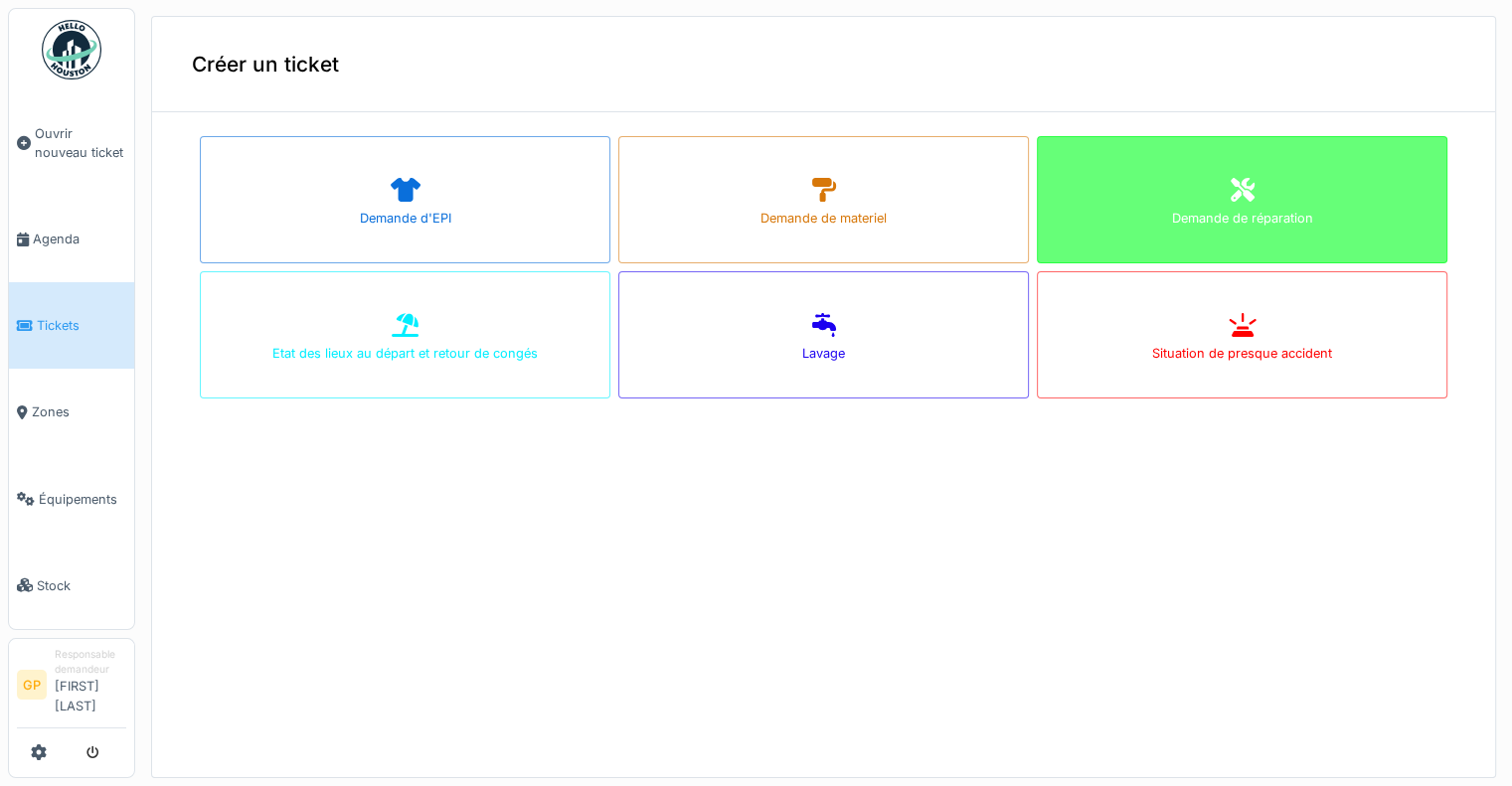 click at bounding box center (1243, 191) 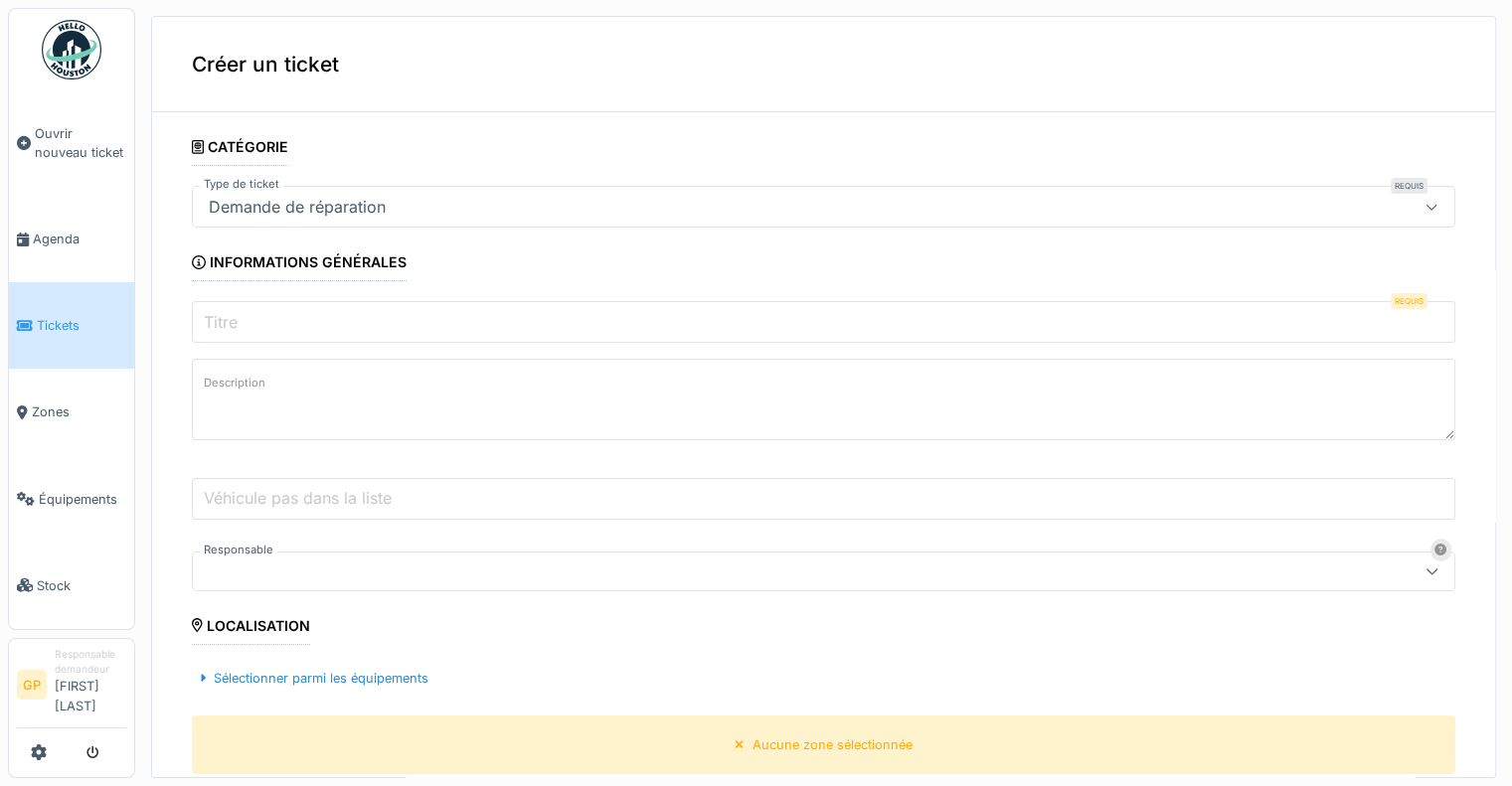 click on "Demande de réparation" at bounding box center [760, 207] 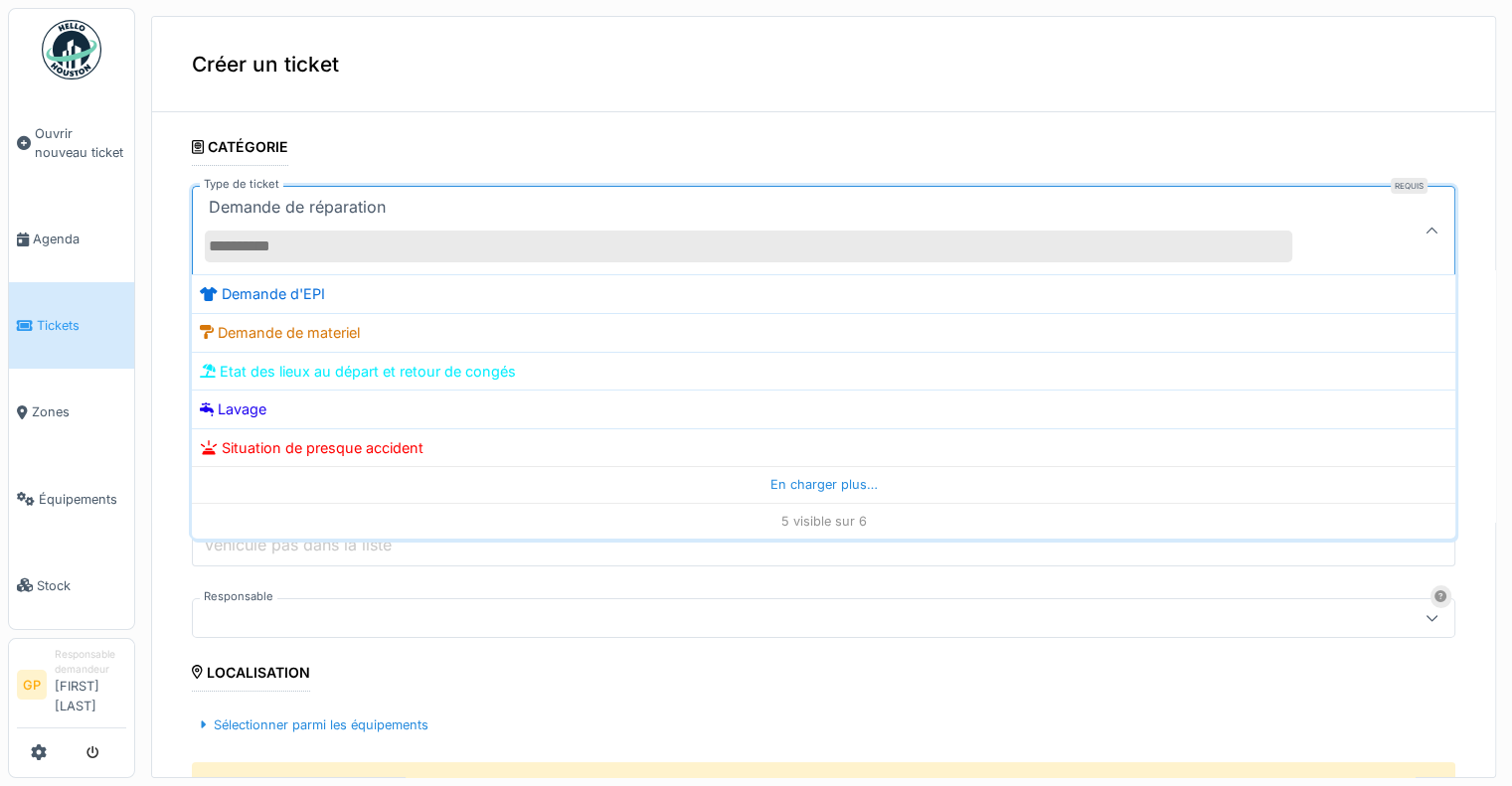 click on "Demande de réparation" at bounding box center [760, 231] 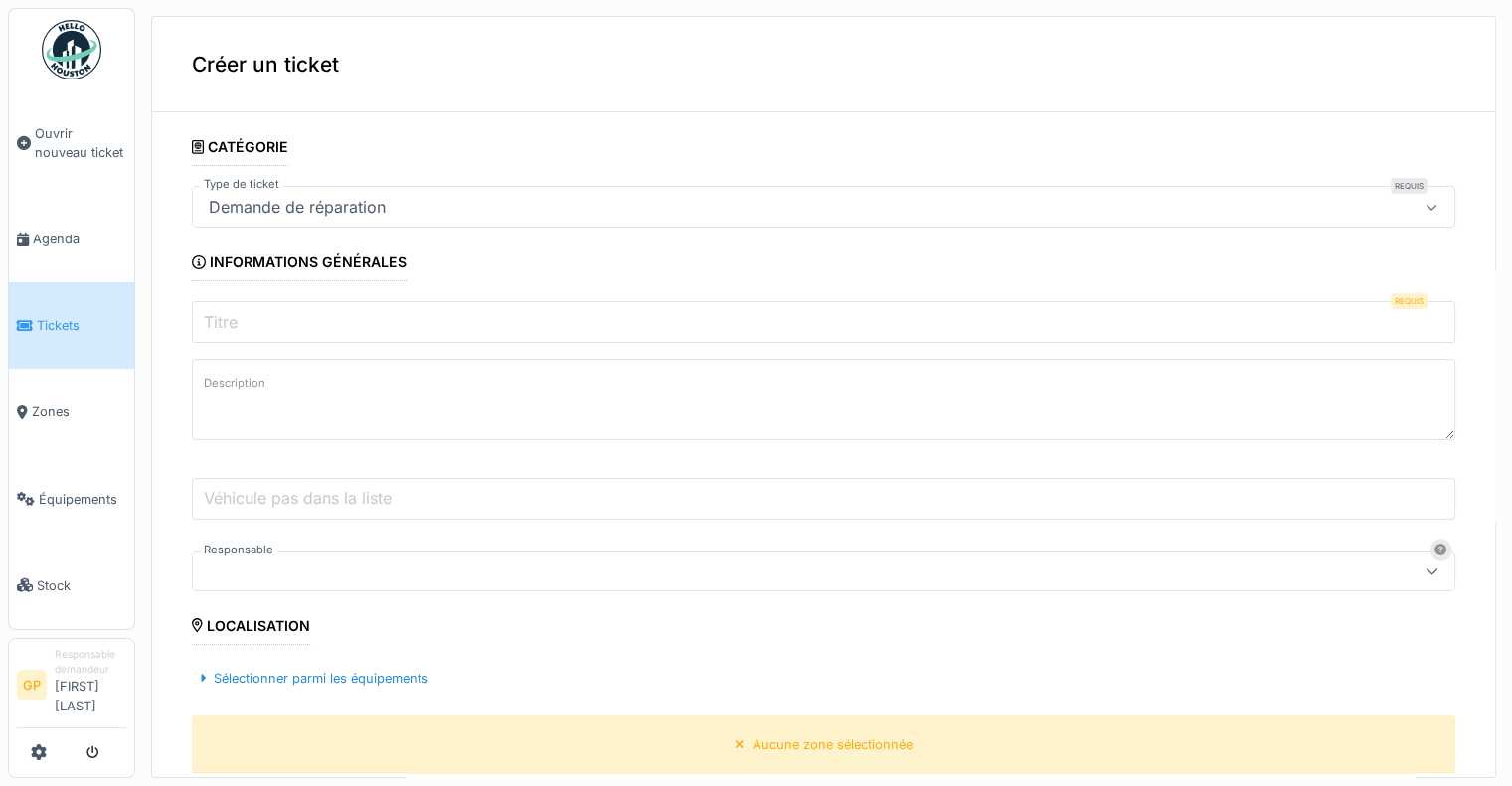 click on "Titre" at bounding box center (823, 322) 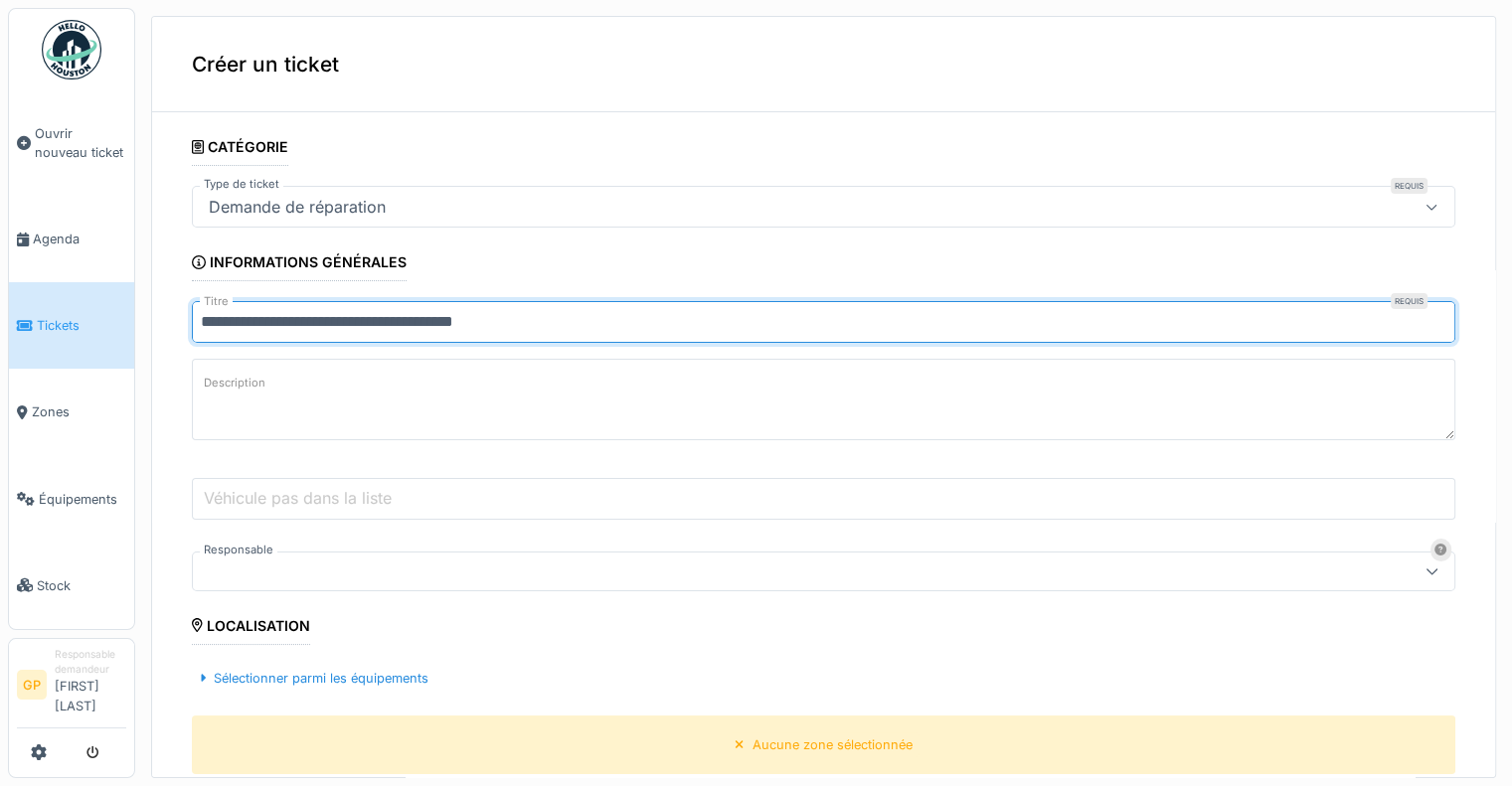 type on "**********" 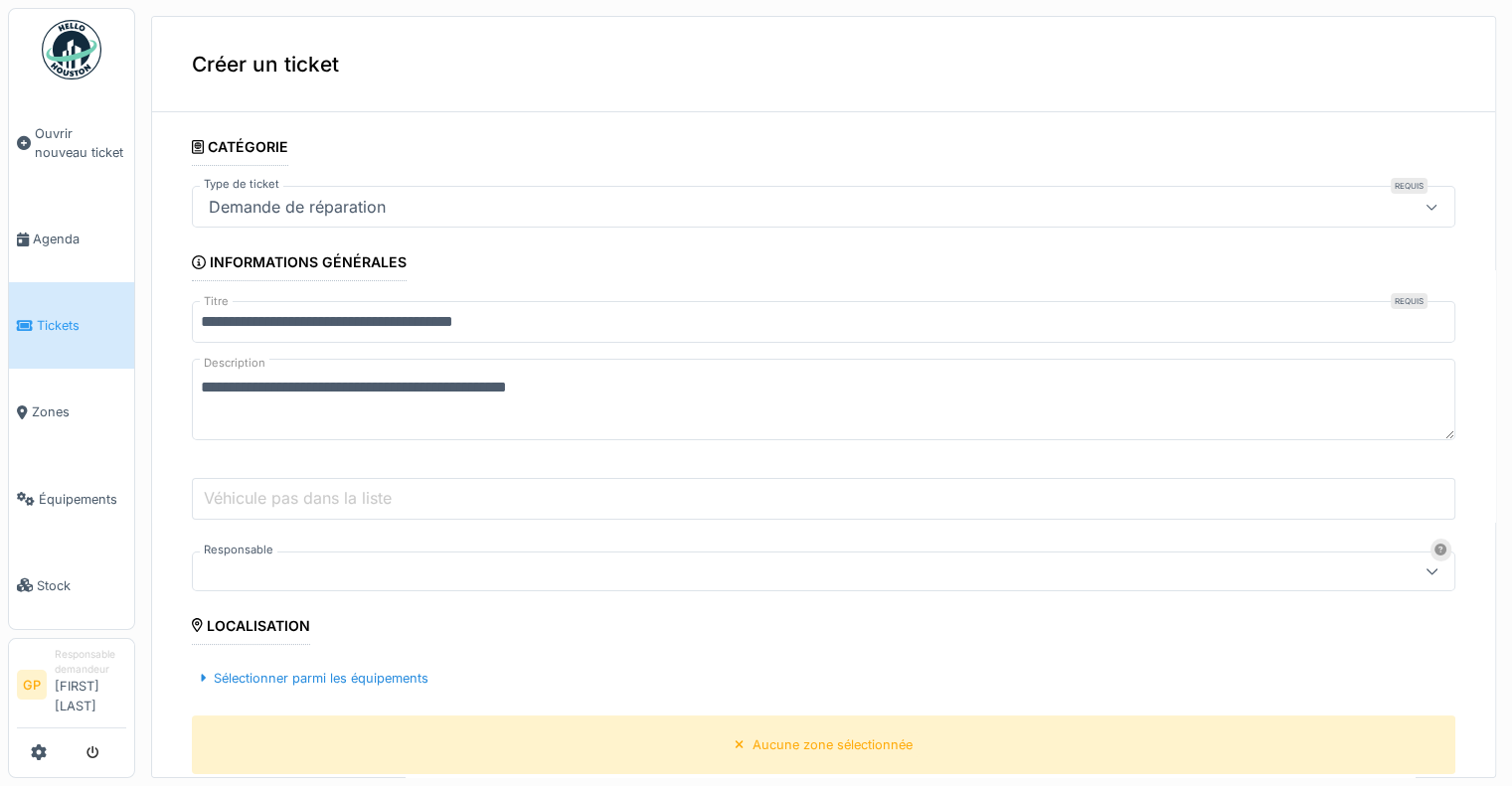 type on "**********" 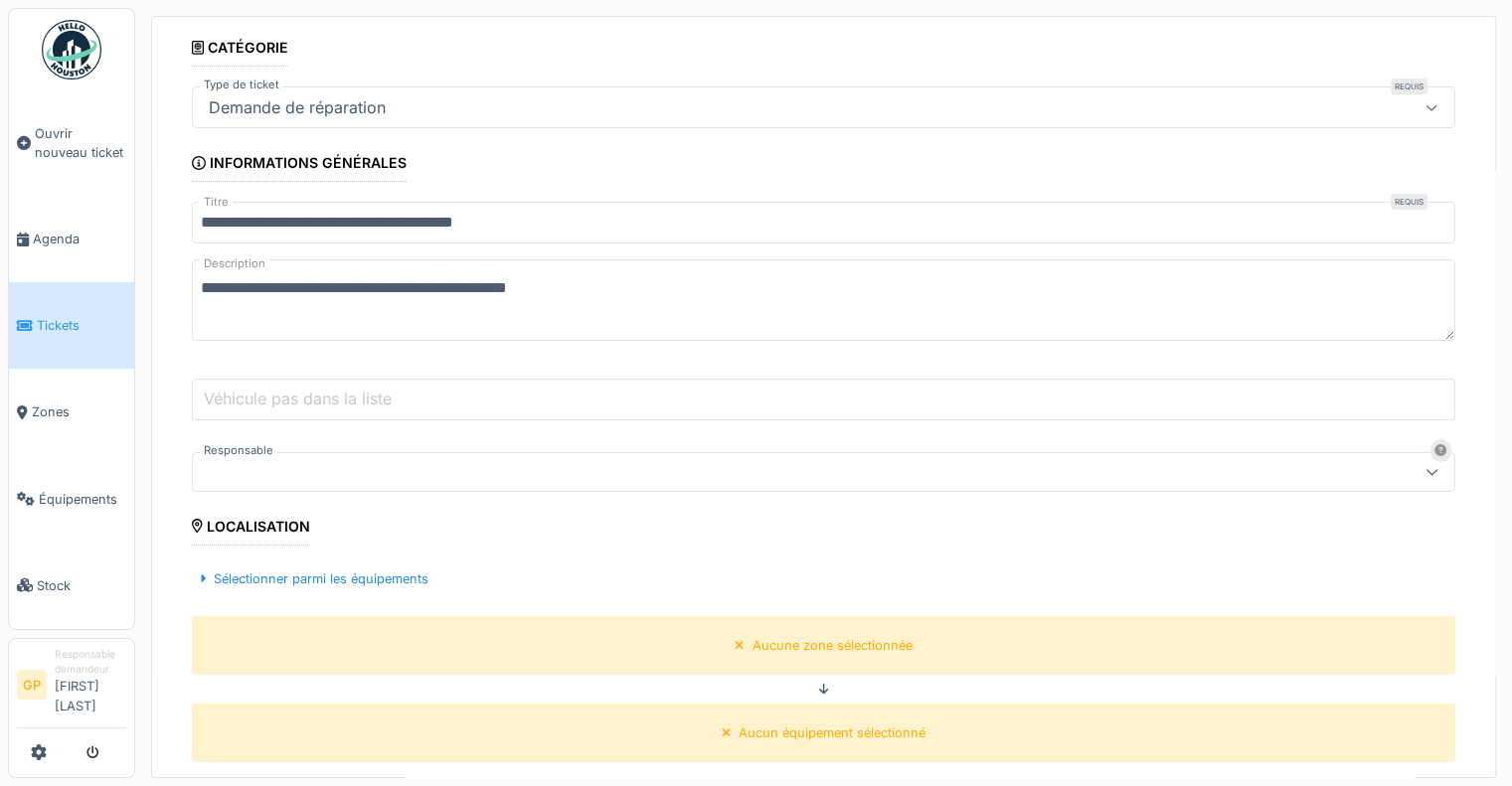 click at bounding box center (760, 472) 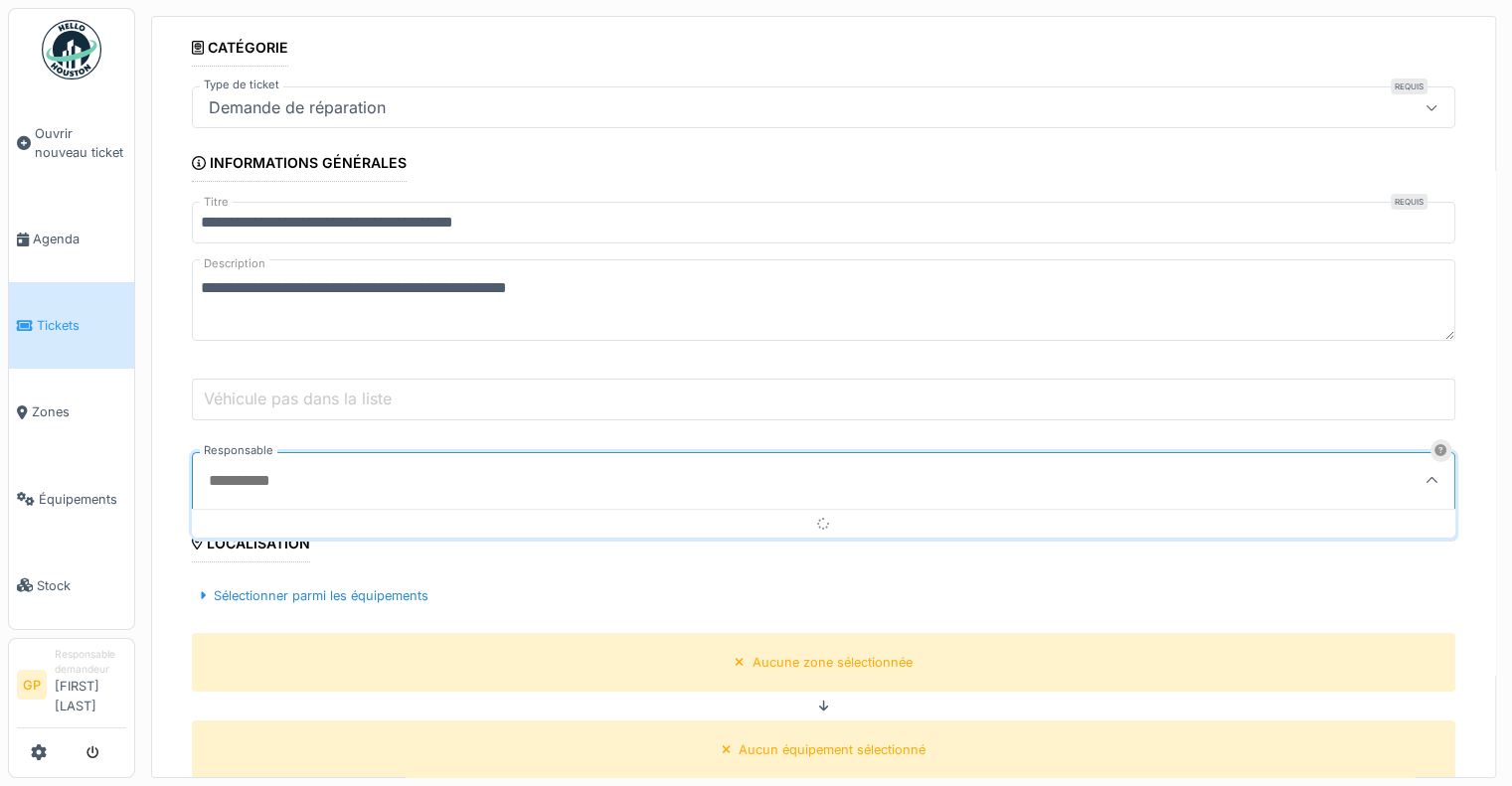 scroll, scrollTop: 4, scrollLeft: 0, axis: vertical 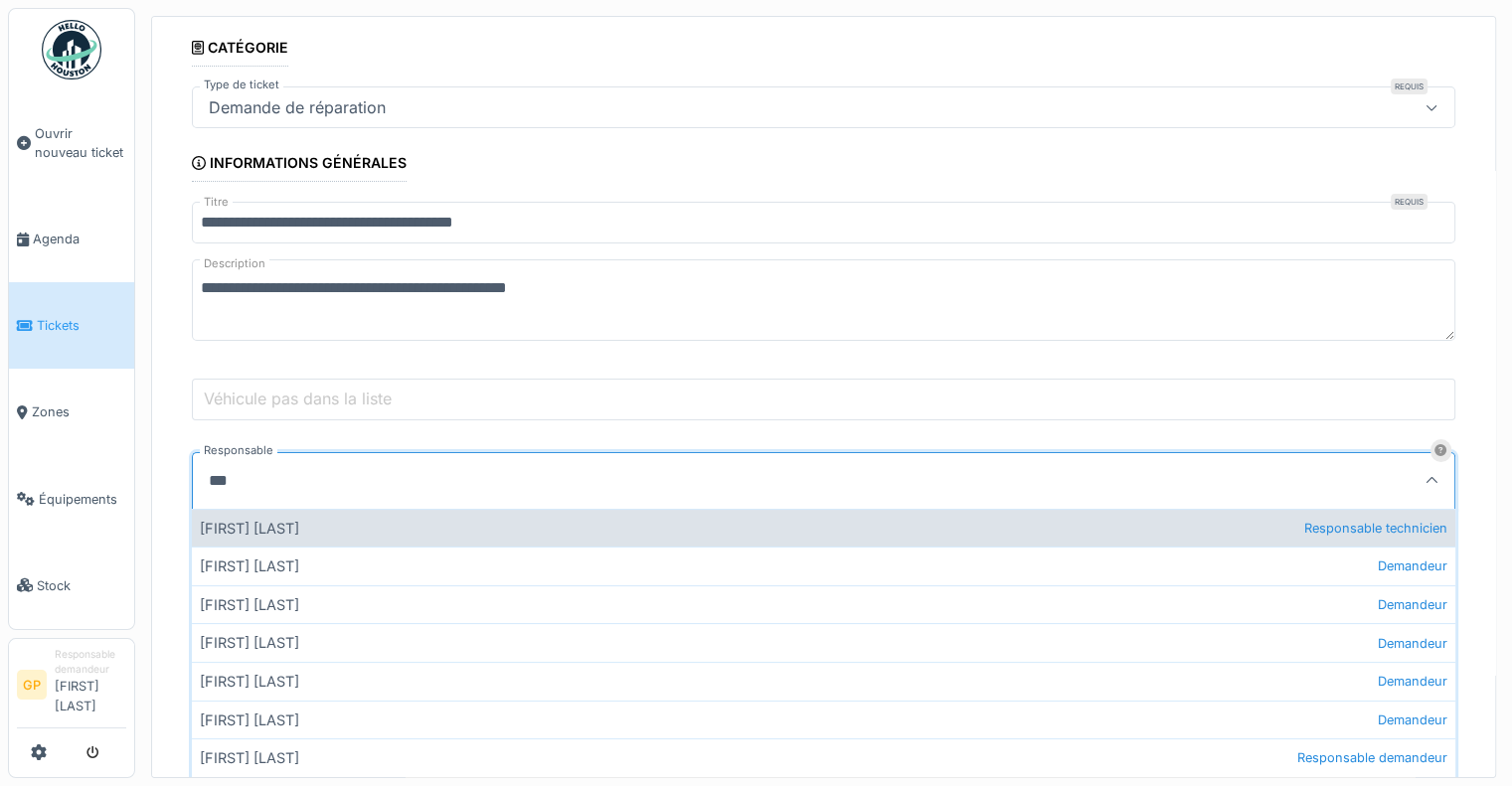 type on "***" 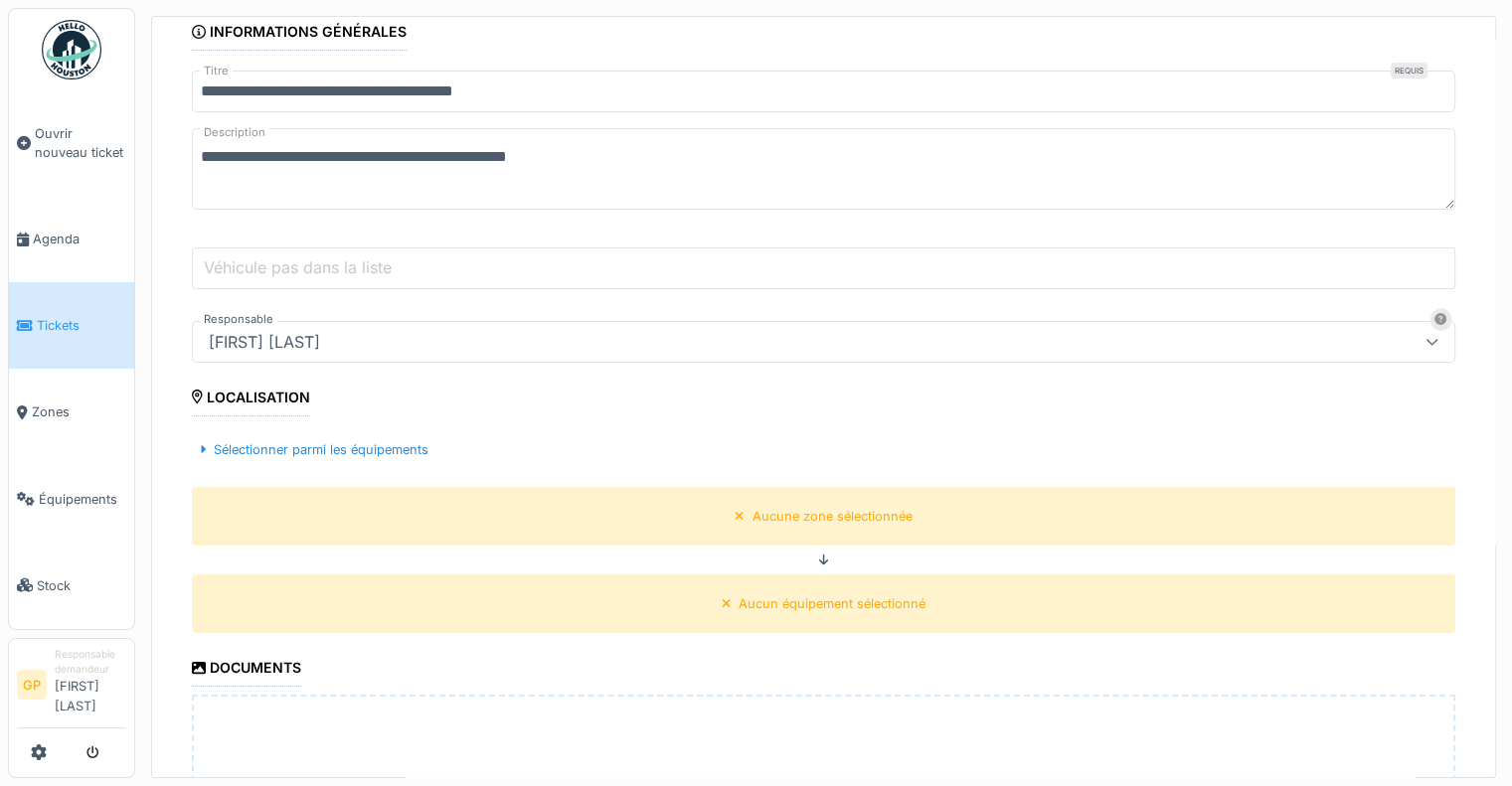 scroll, scrollTop: 298, scrollLeft: 0, axis: vertical 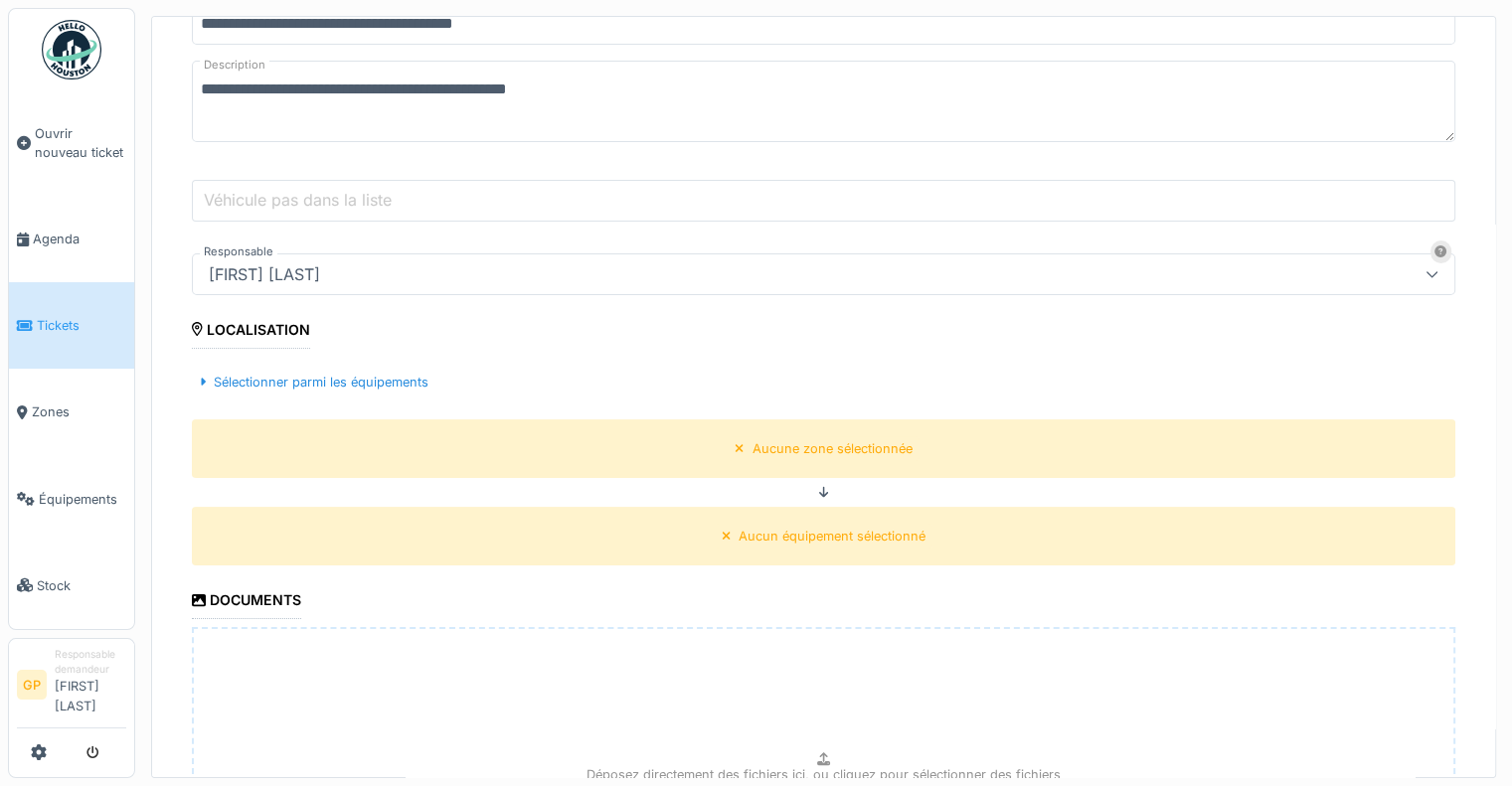 click on "[FIRST] [LAST]" at bounding box center (760, 274) 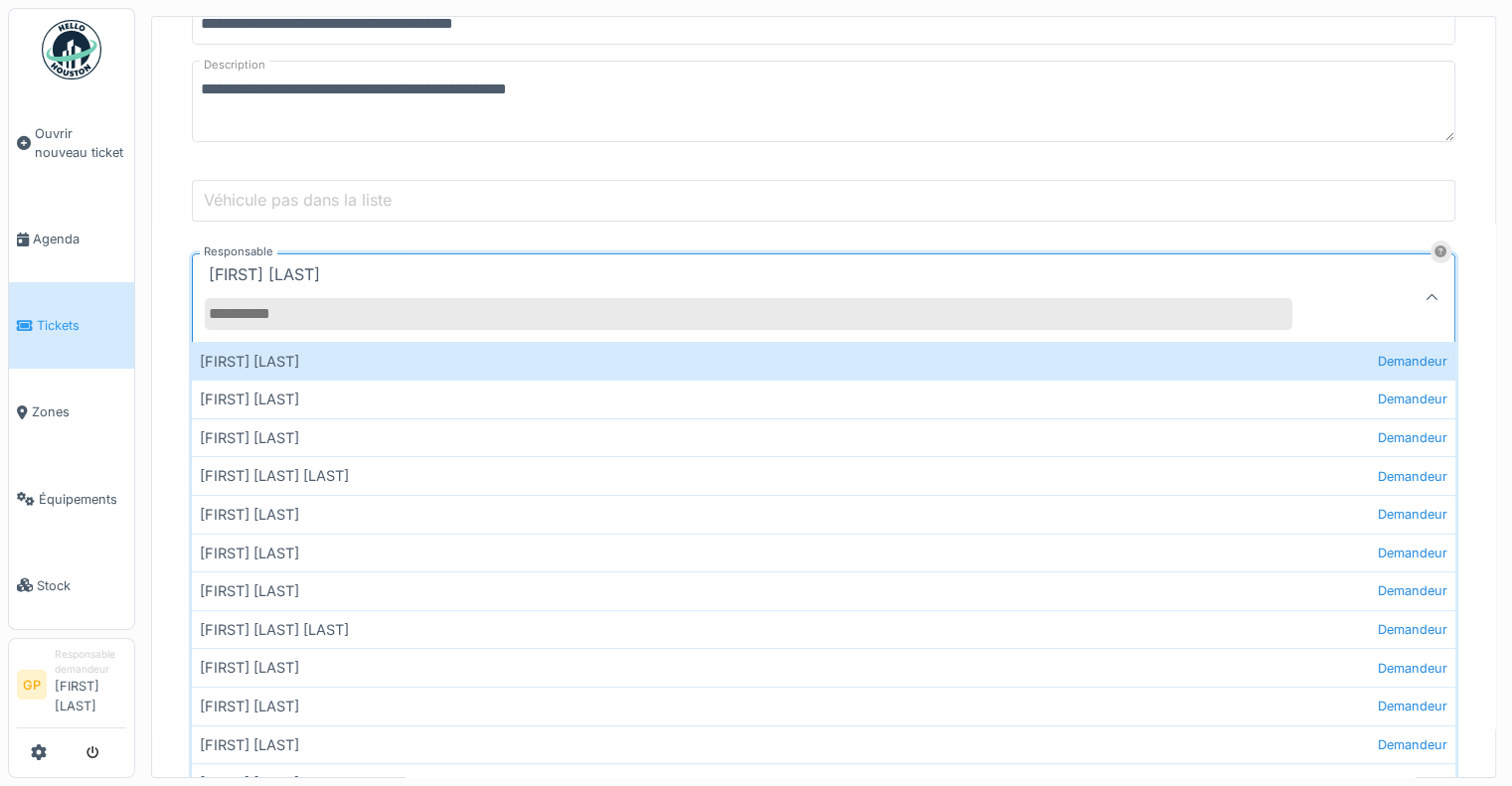 click on "Responsable" at bounding box center (749, 314) 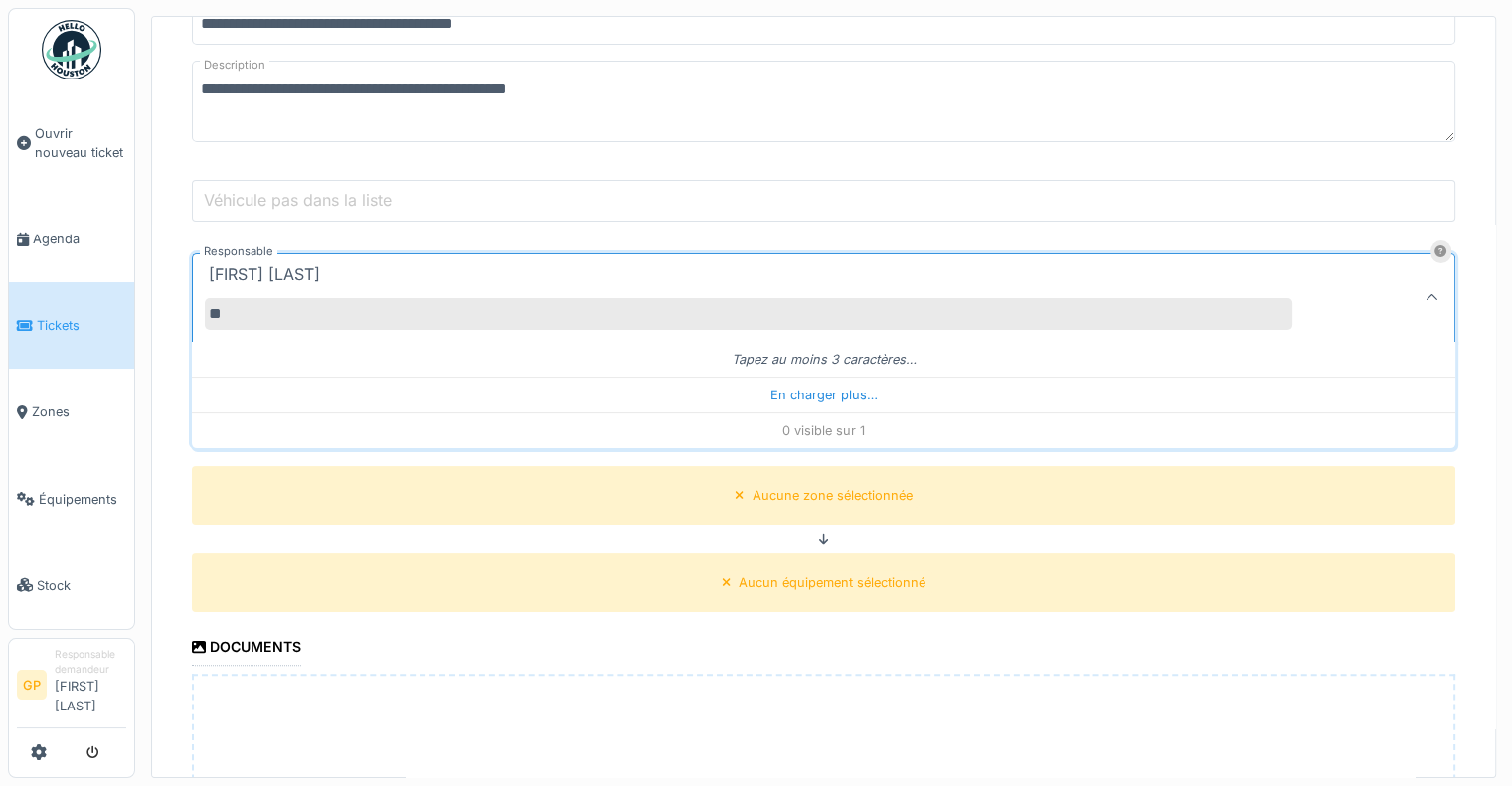 type on "*" 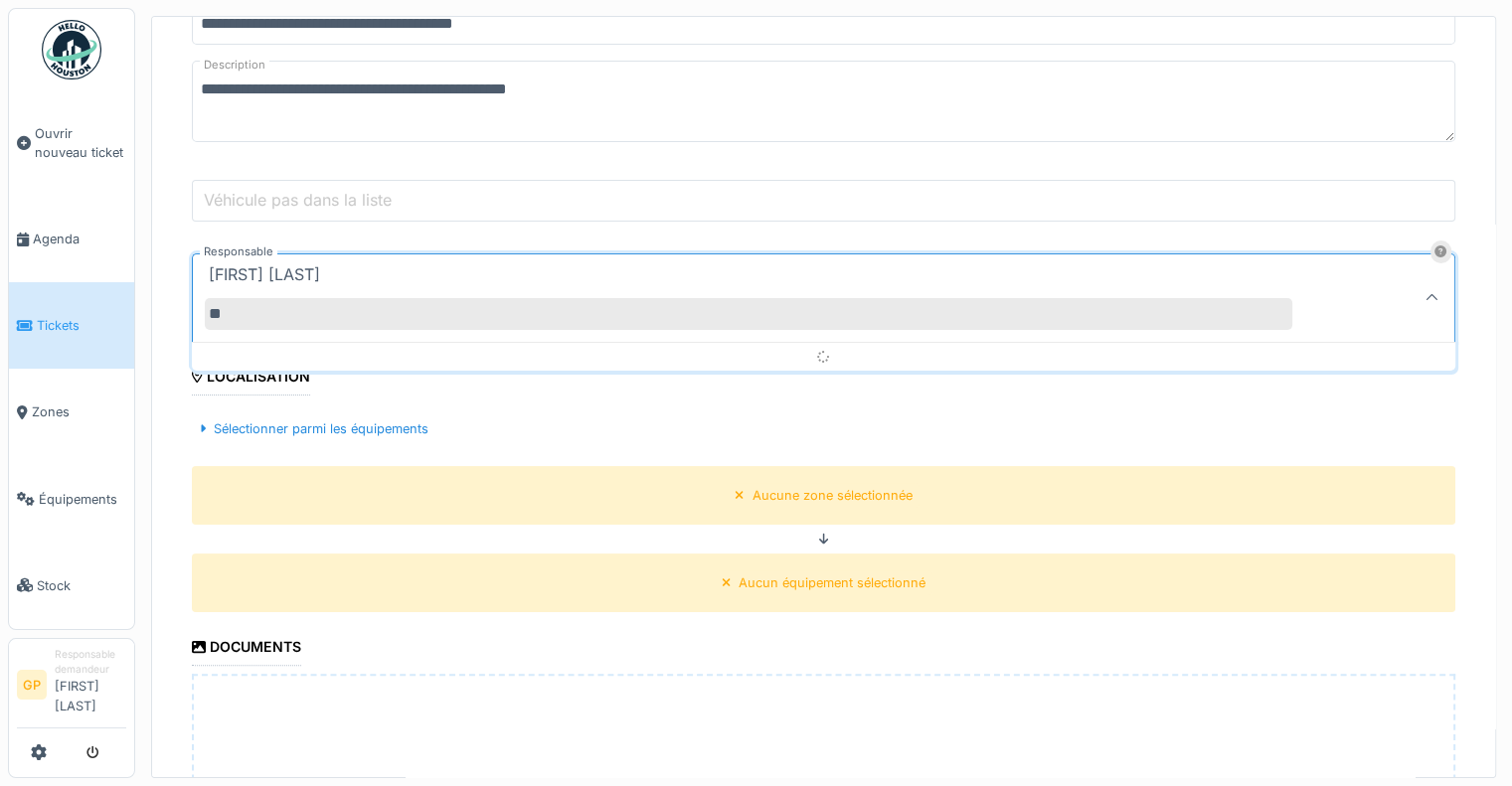 type on "*" 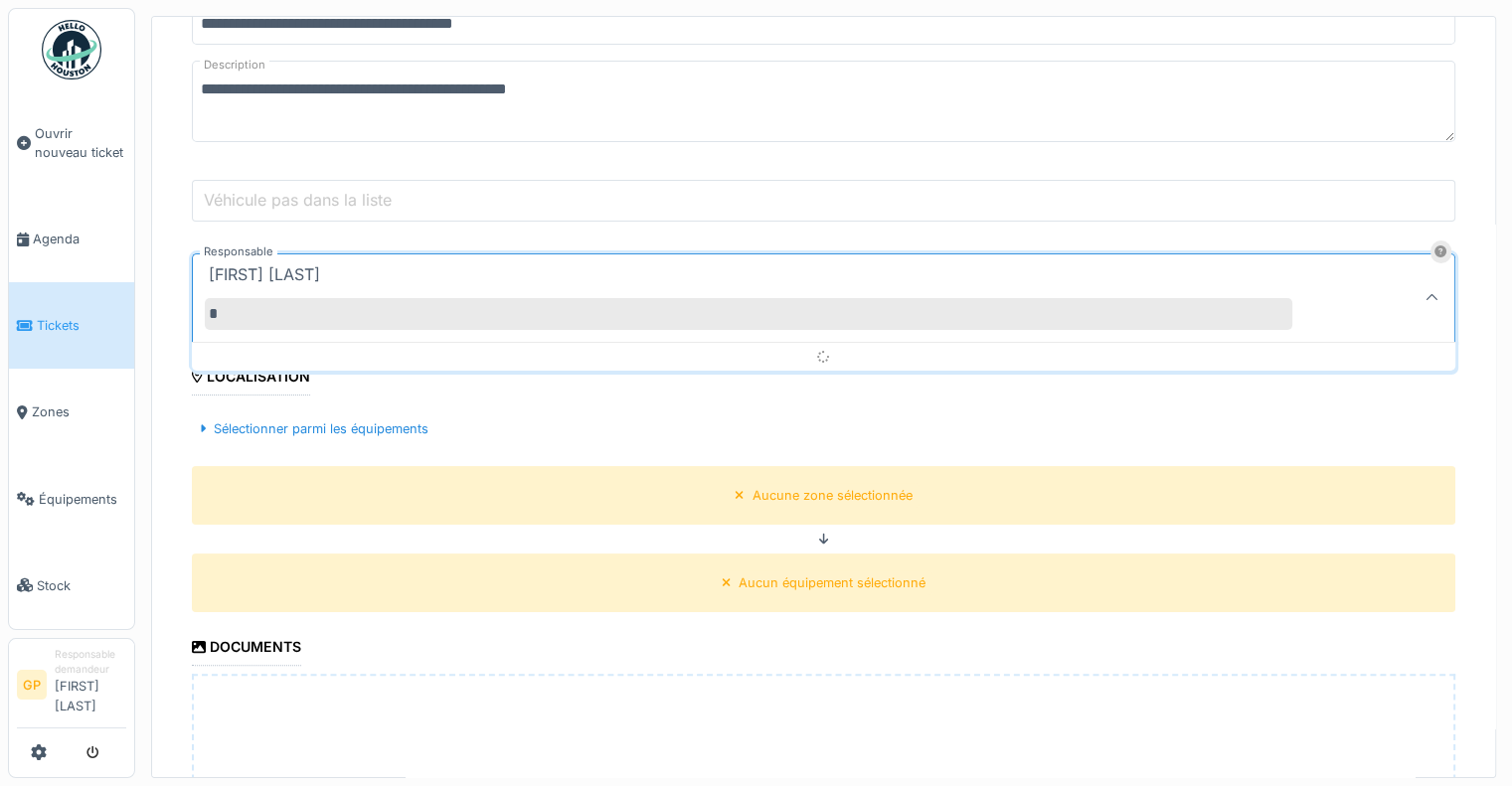 type 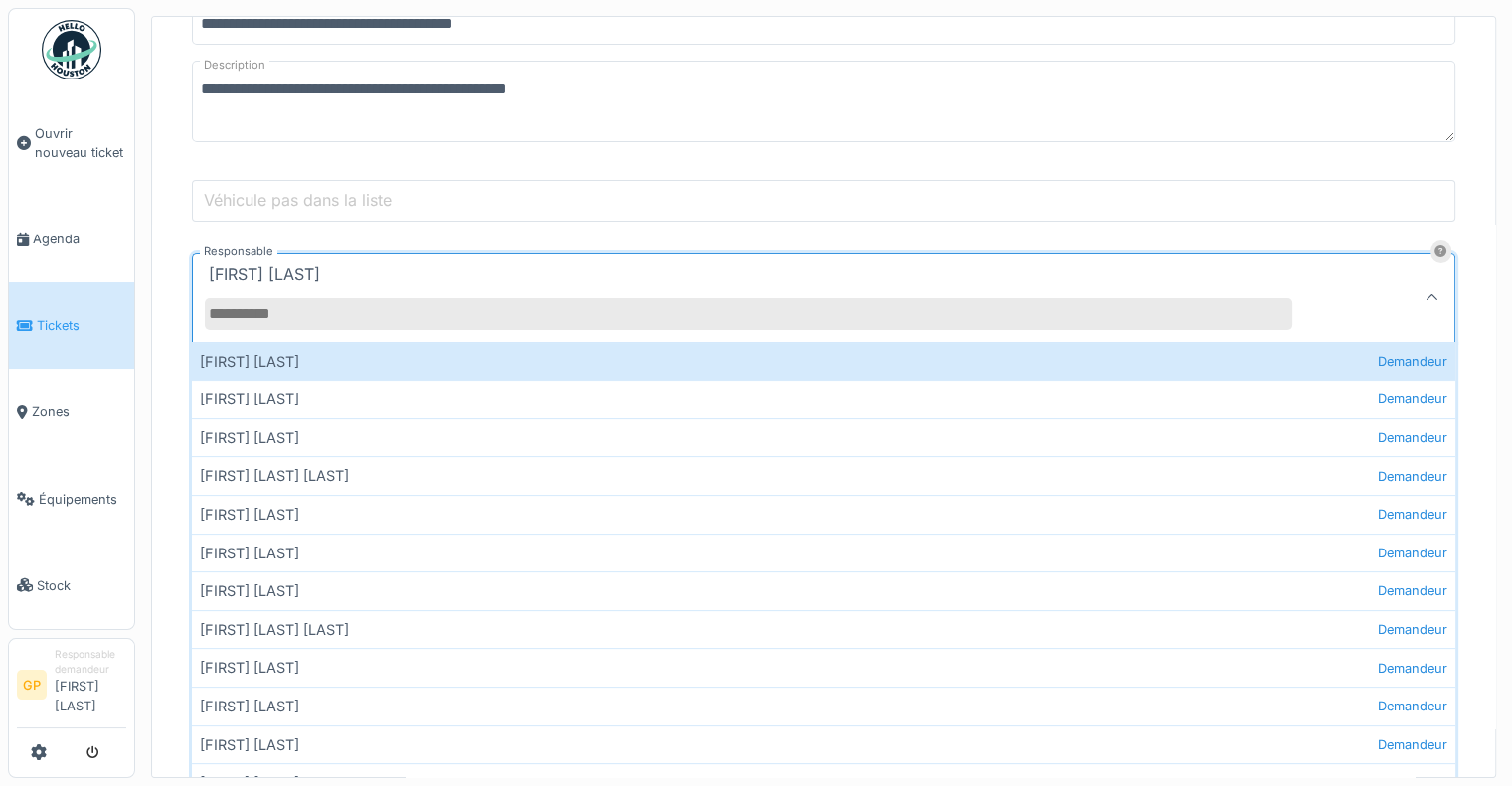 click on "[FIRST] [LAST]" at bounding box center (760, 298) 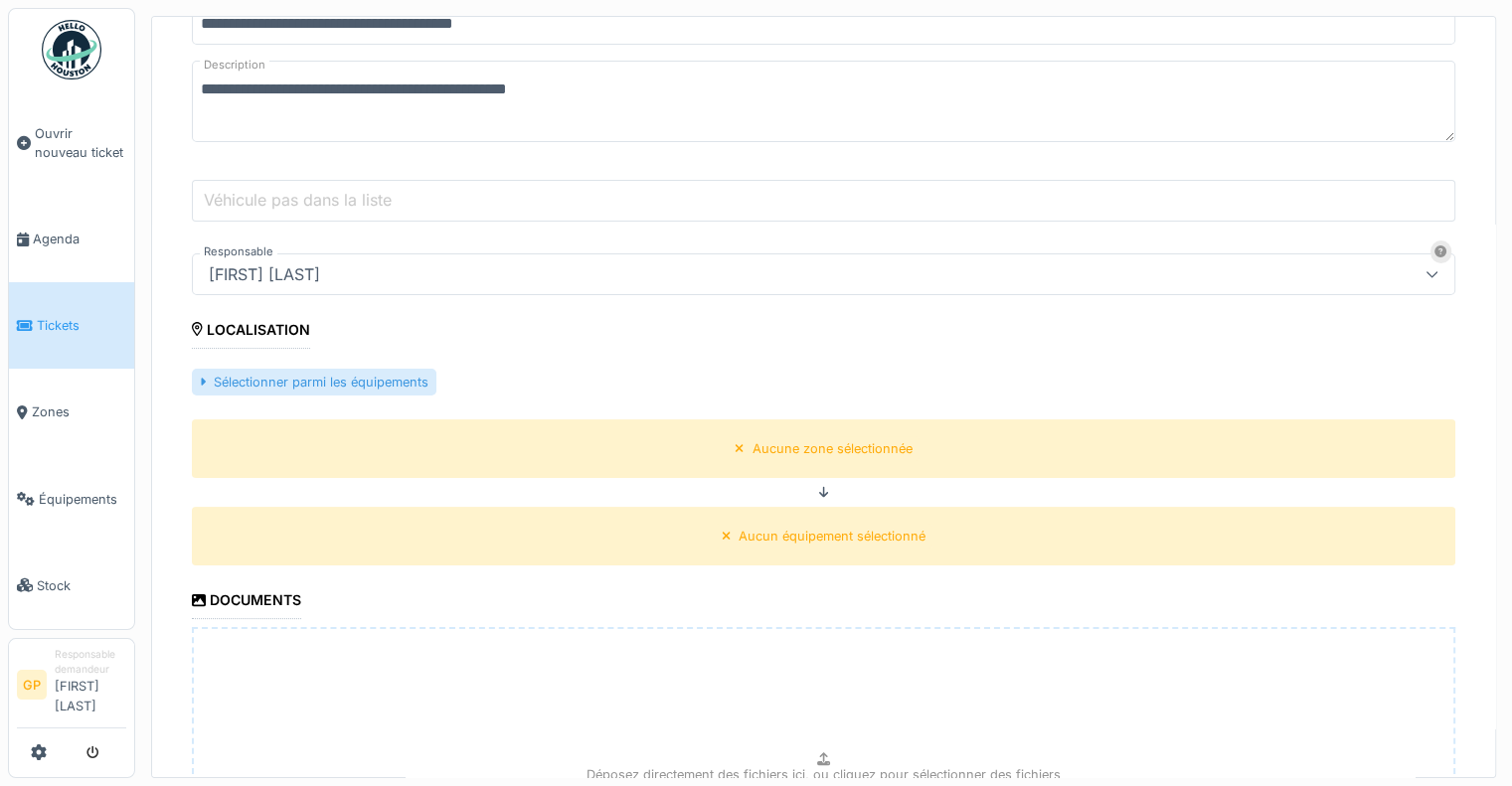 click on "Sélectionner parmi les équipements" at bounding box center [314, 382] 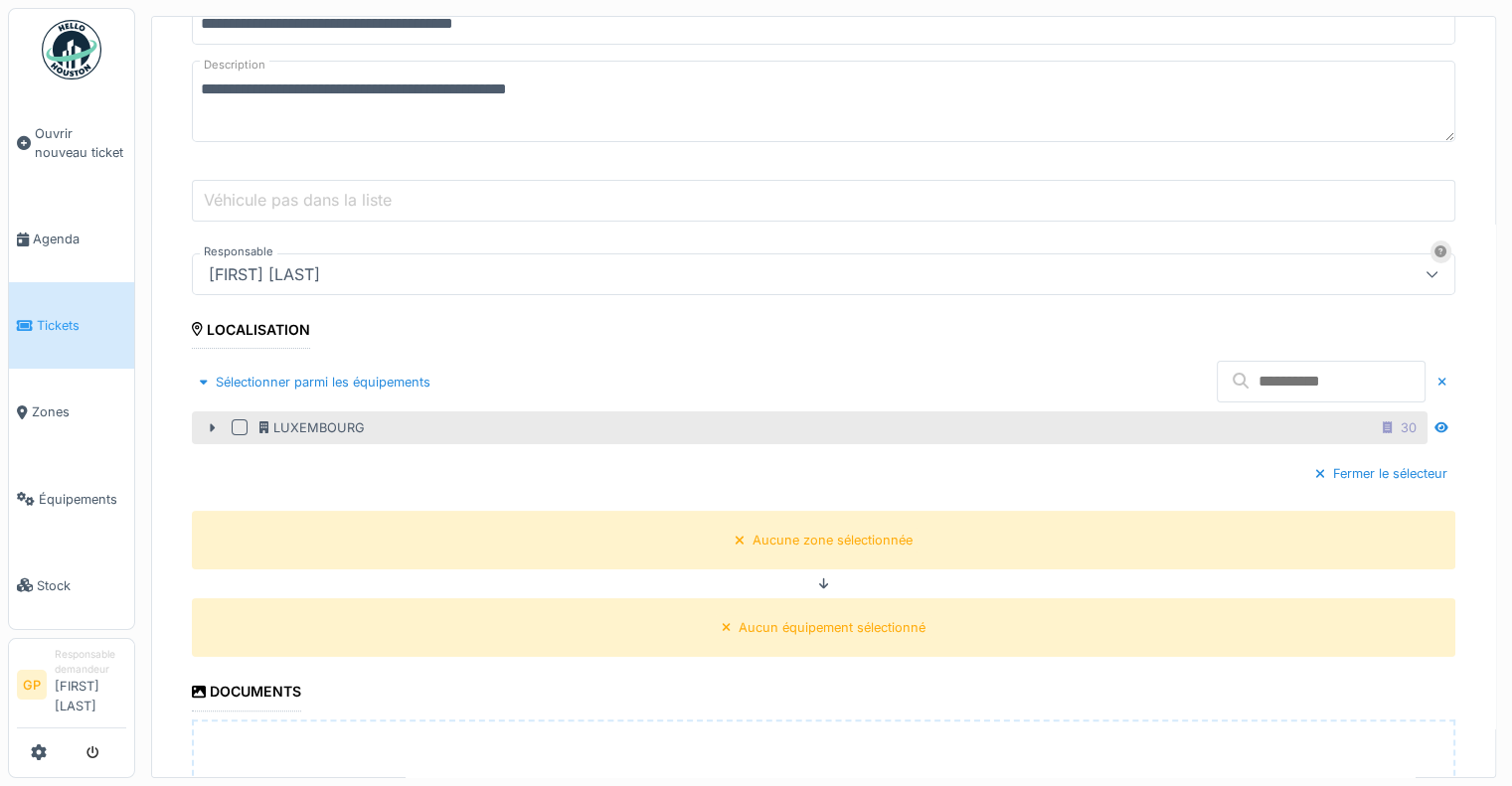 click at bounding box center (240, 427) 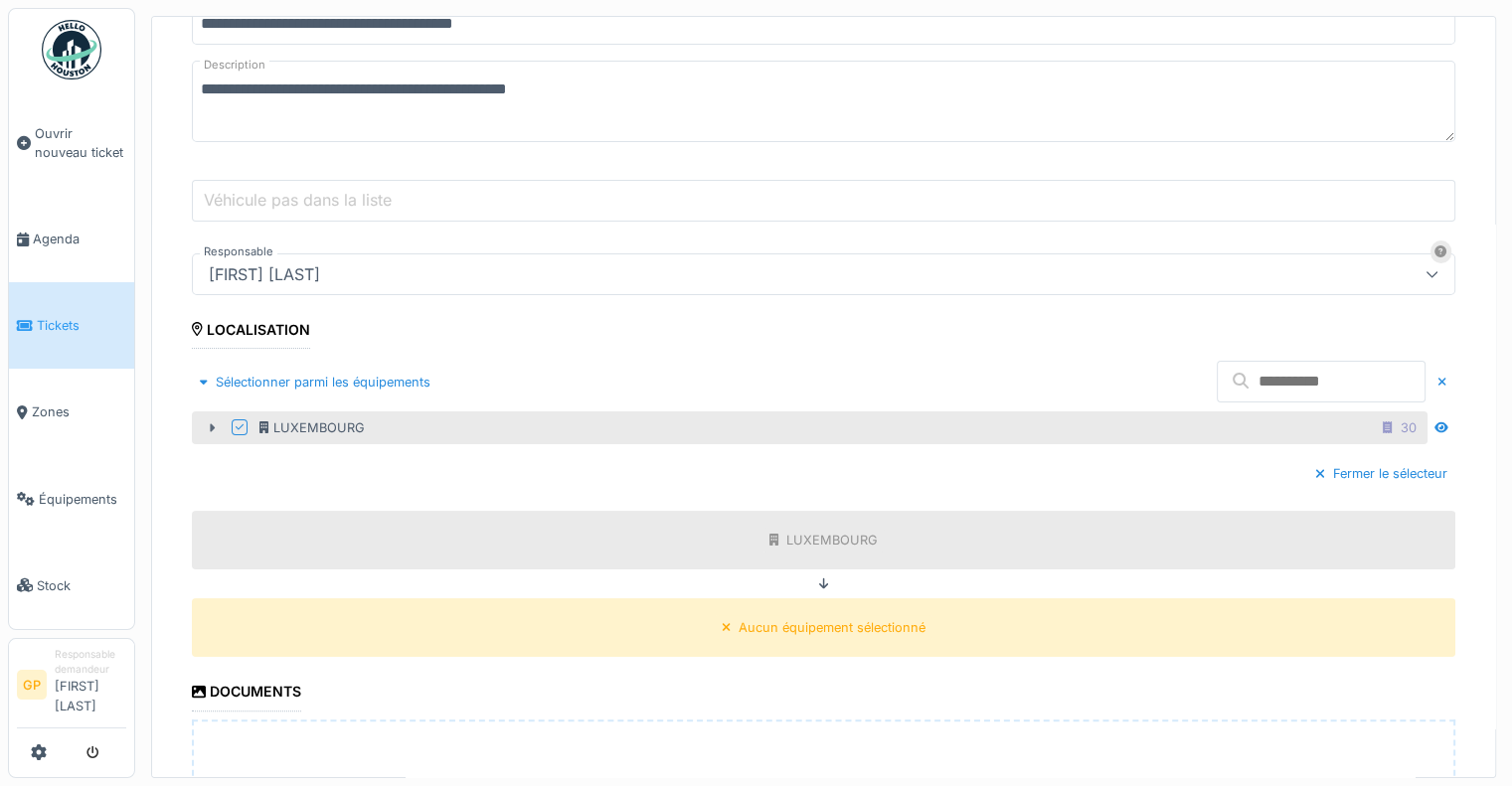 click 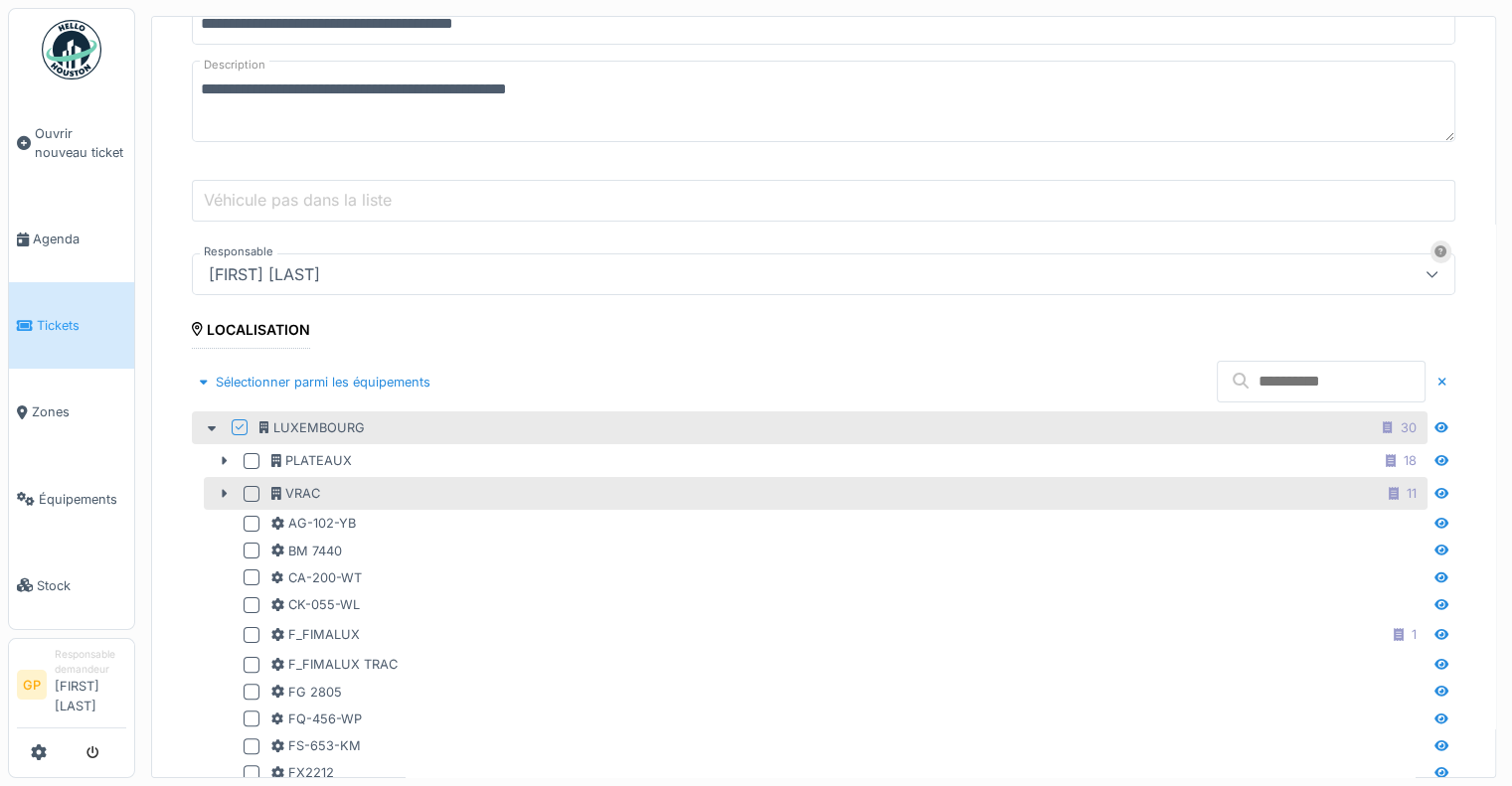 click at bounding box center (252, 494) 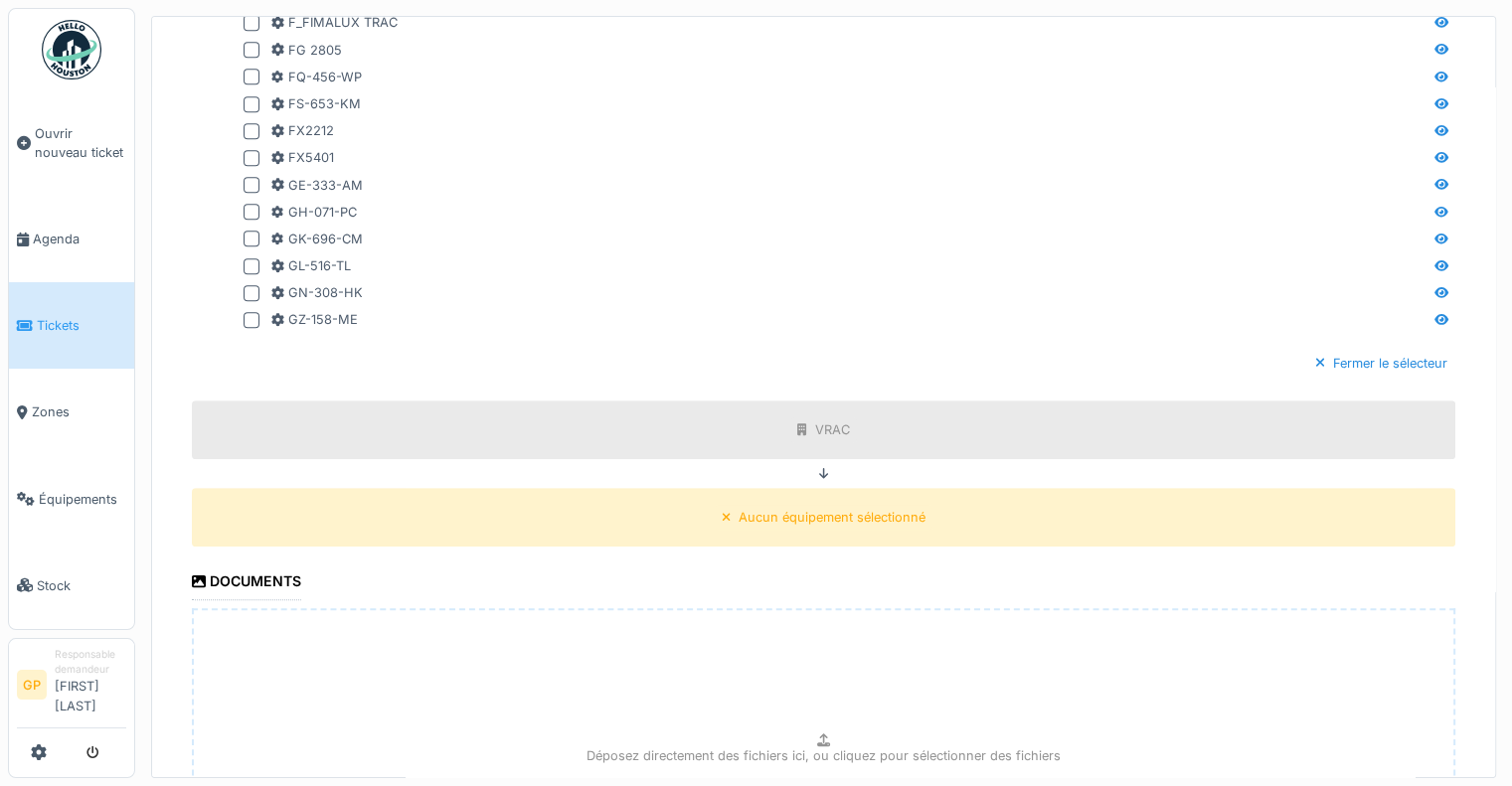 scroll, scrollTop: 1093, scrollLeft: 0, axis: vertical 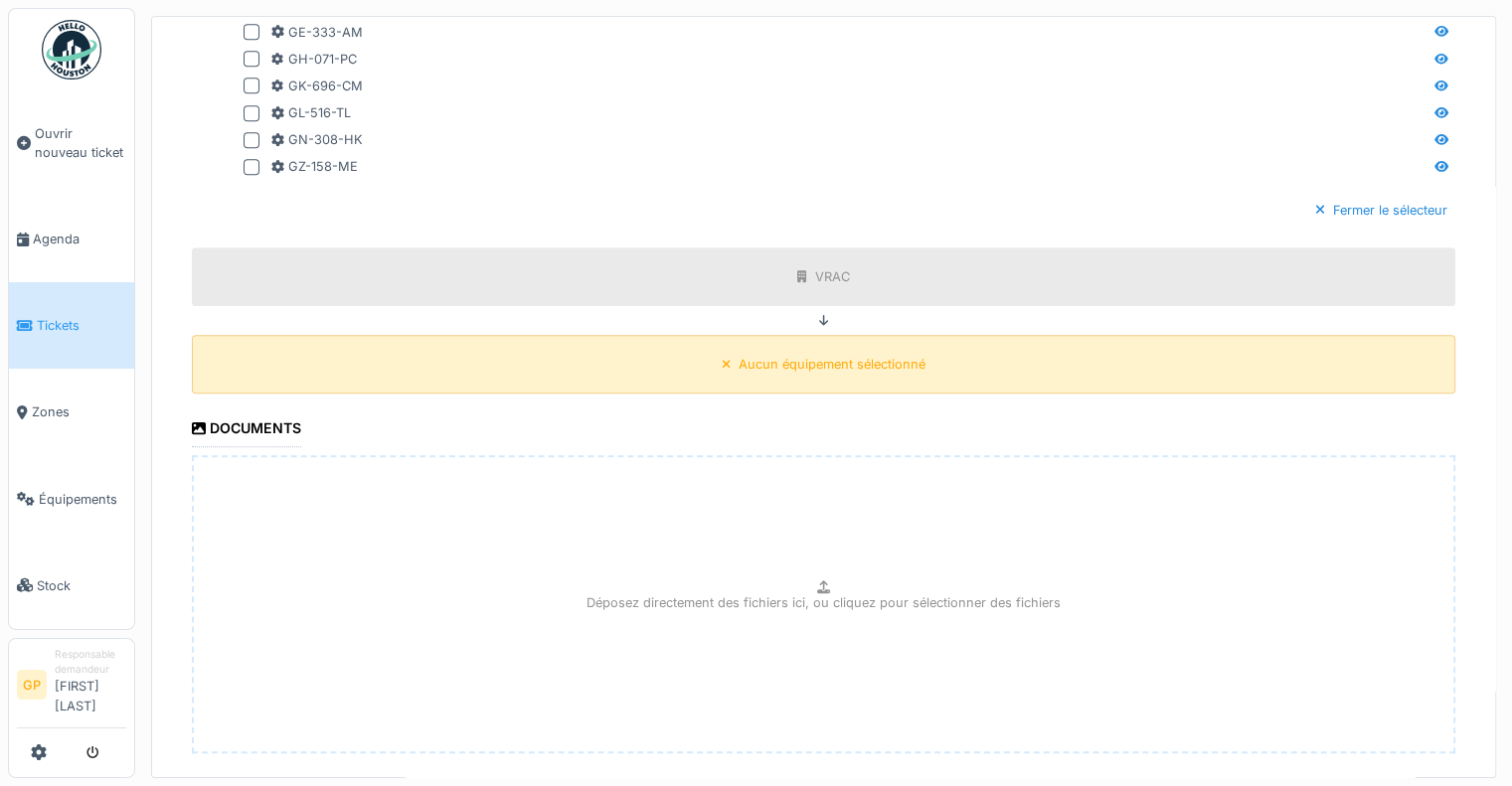 click on "Aucun équipement sélectionné" at bounding box center (832, 364) 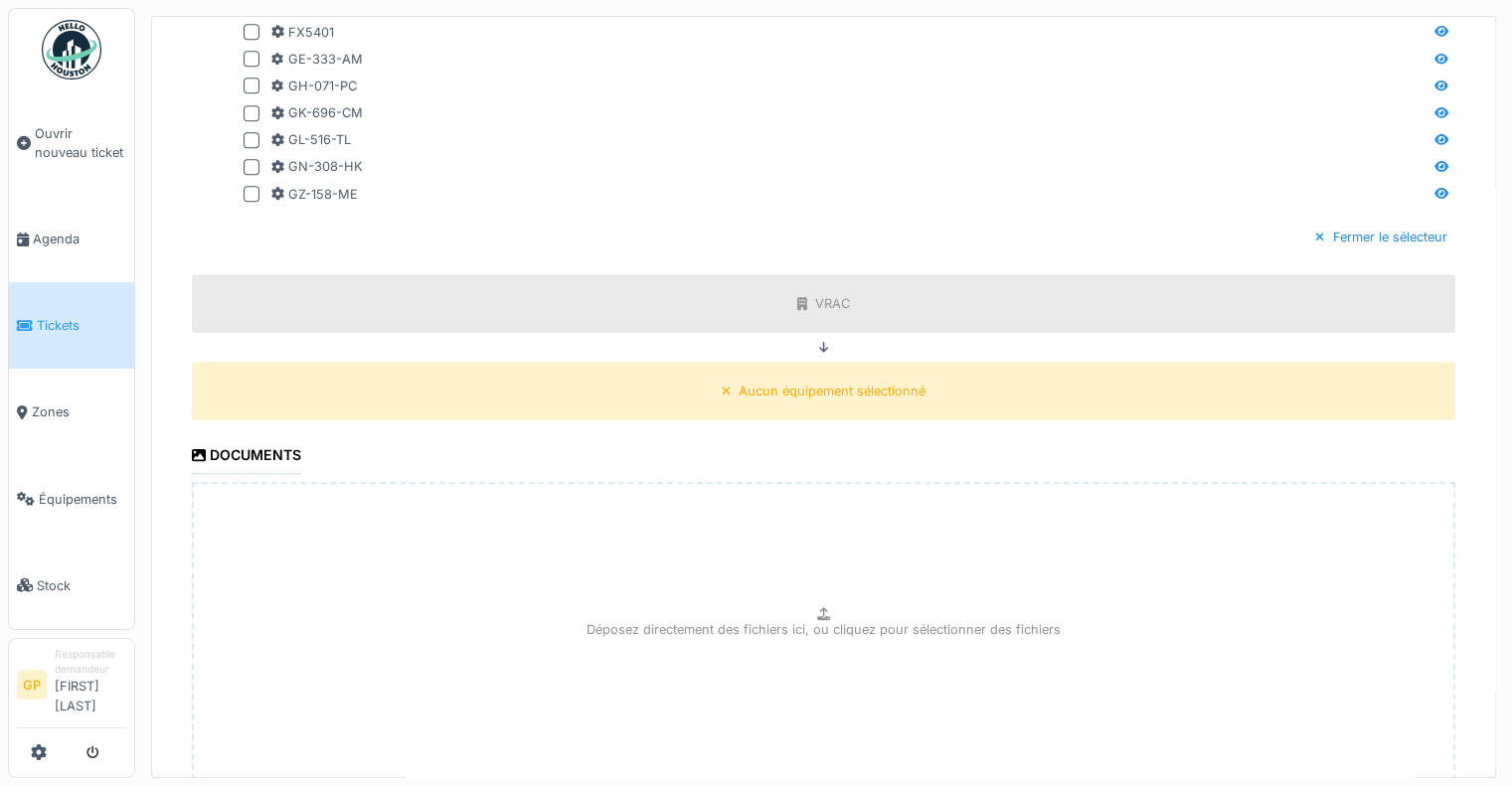 click on "**********" at bounding box center [823, -48] 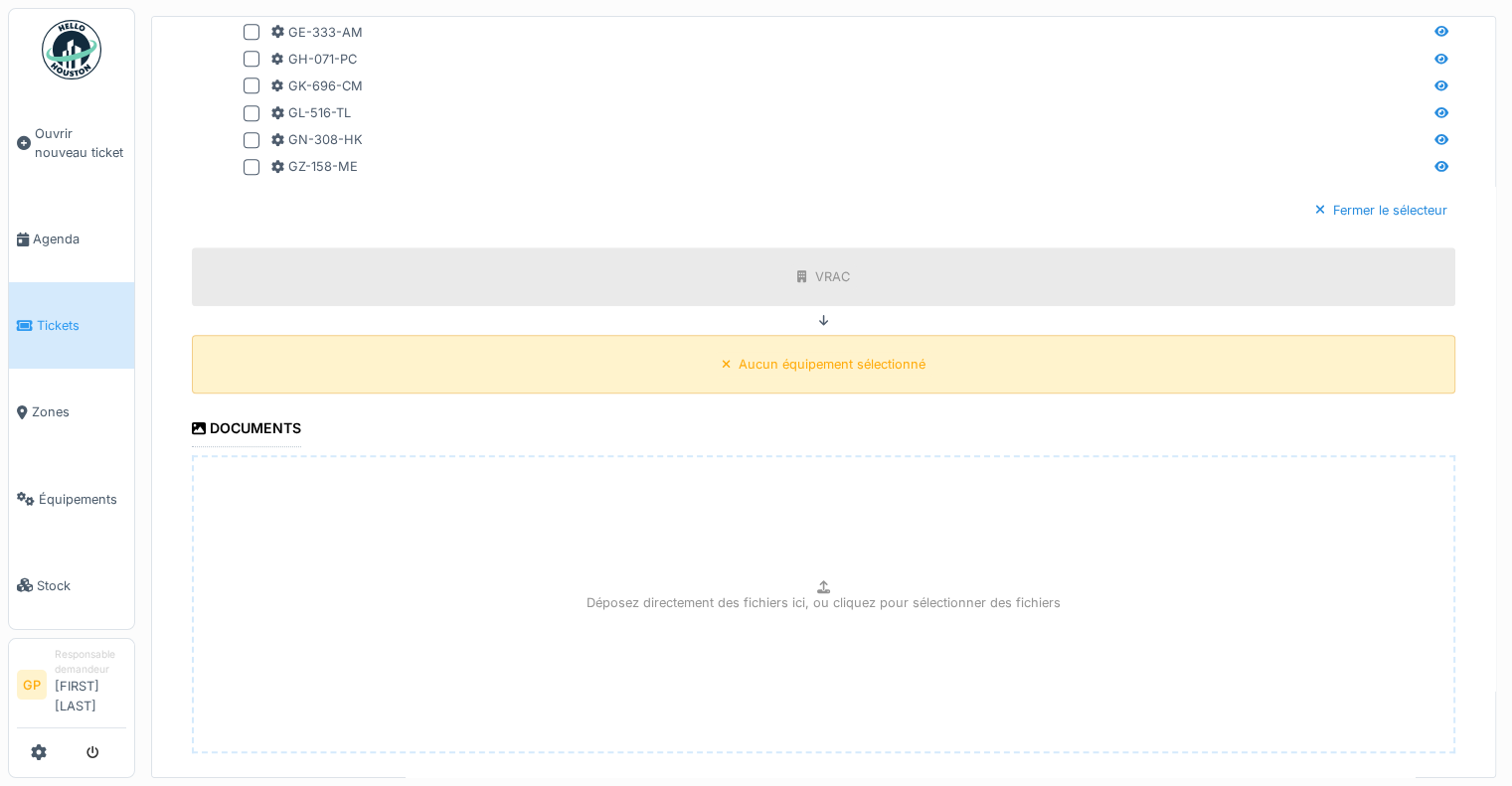click on "Aucun équipement sélectionné" at bounding box center [823, 364] 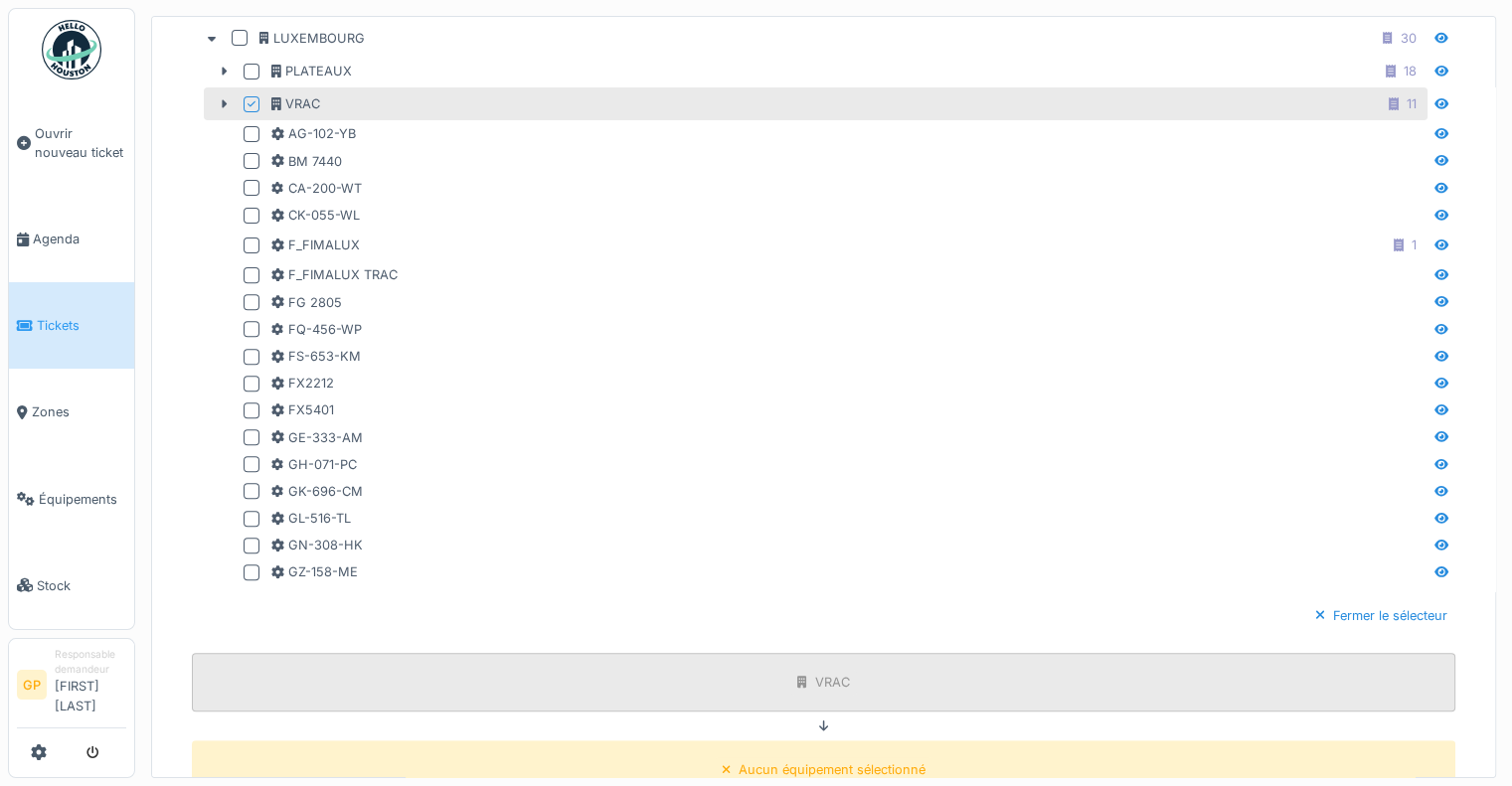 scroll, scrollTop: 596, scrollLeft: 0, axis: vertical 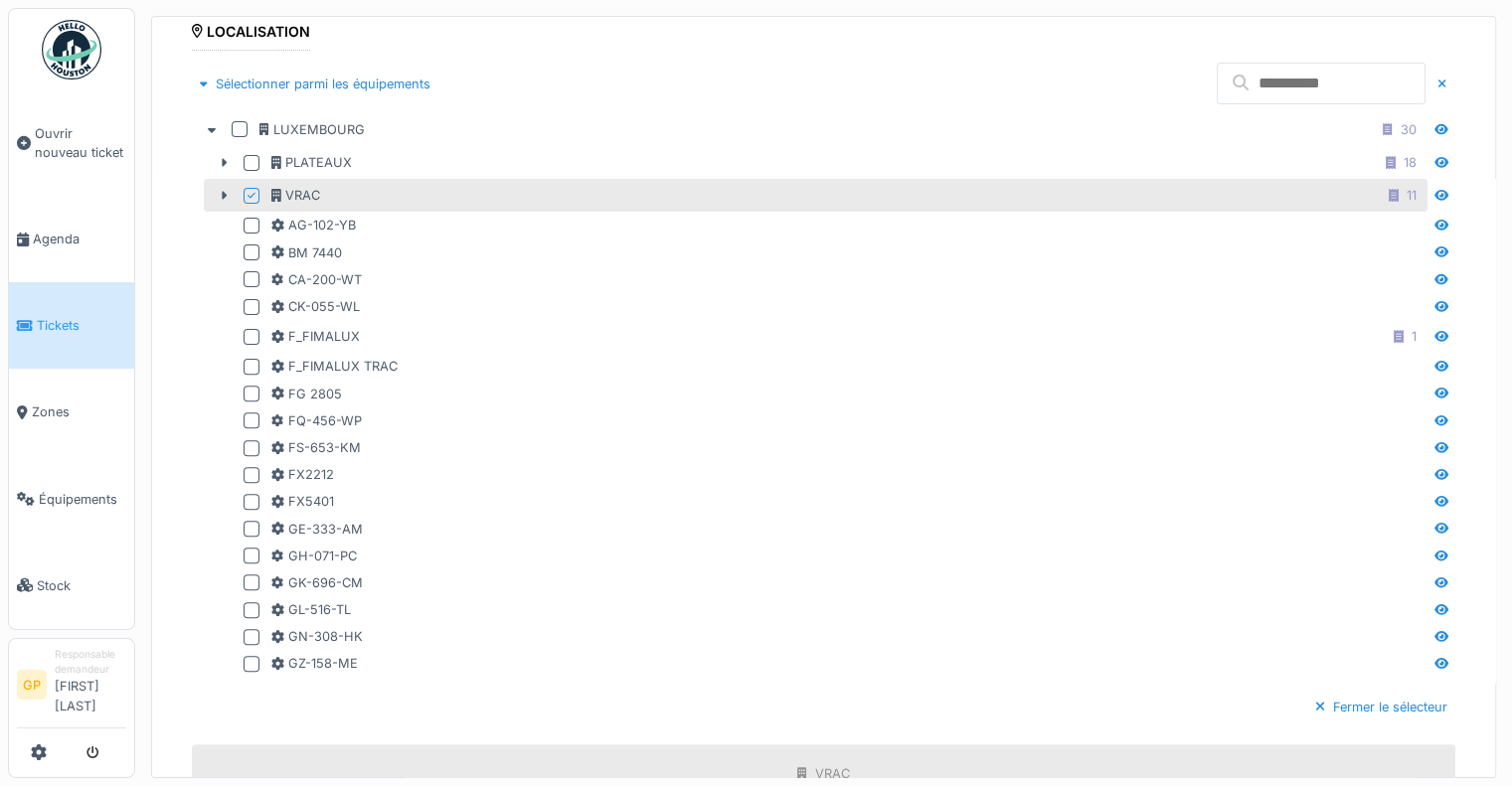 click at bounding box center (1321, 83) 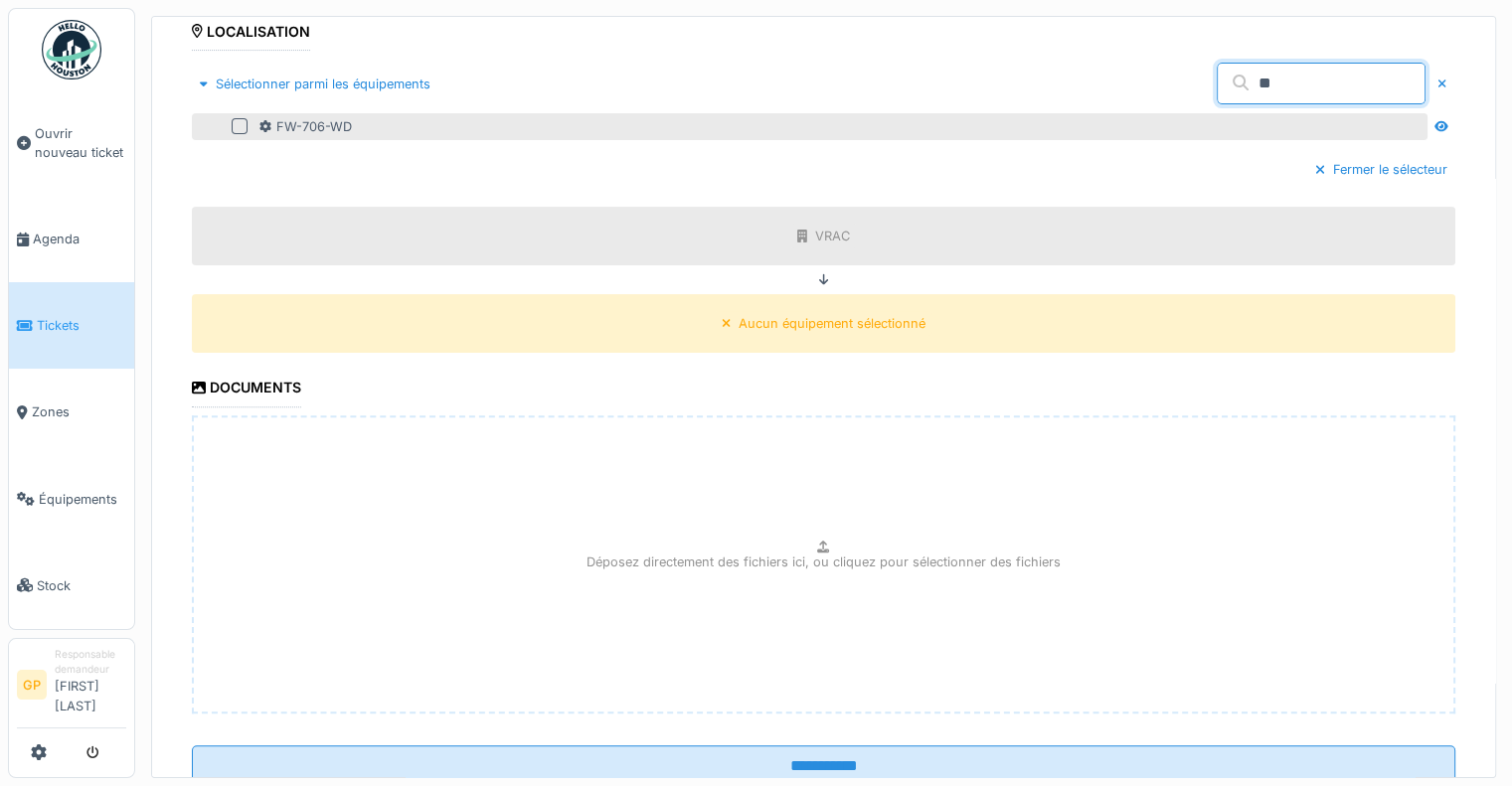 type on "**" 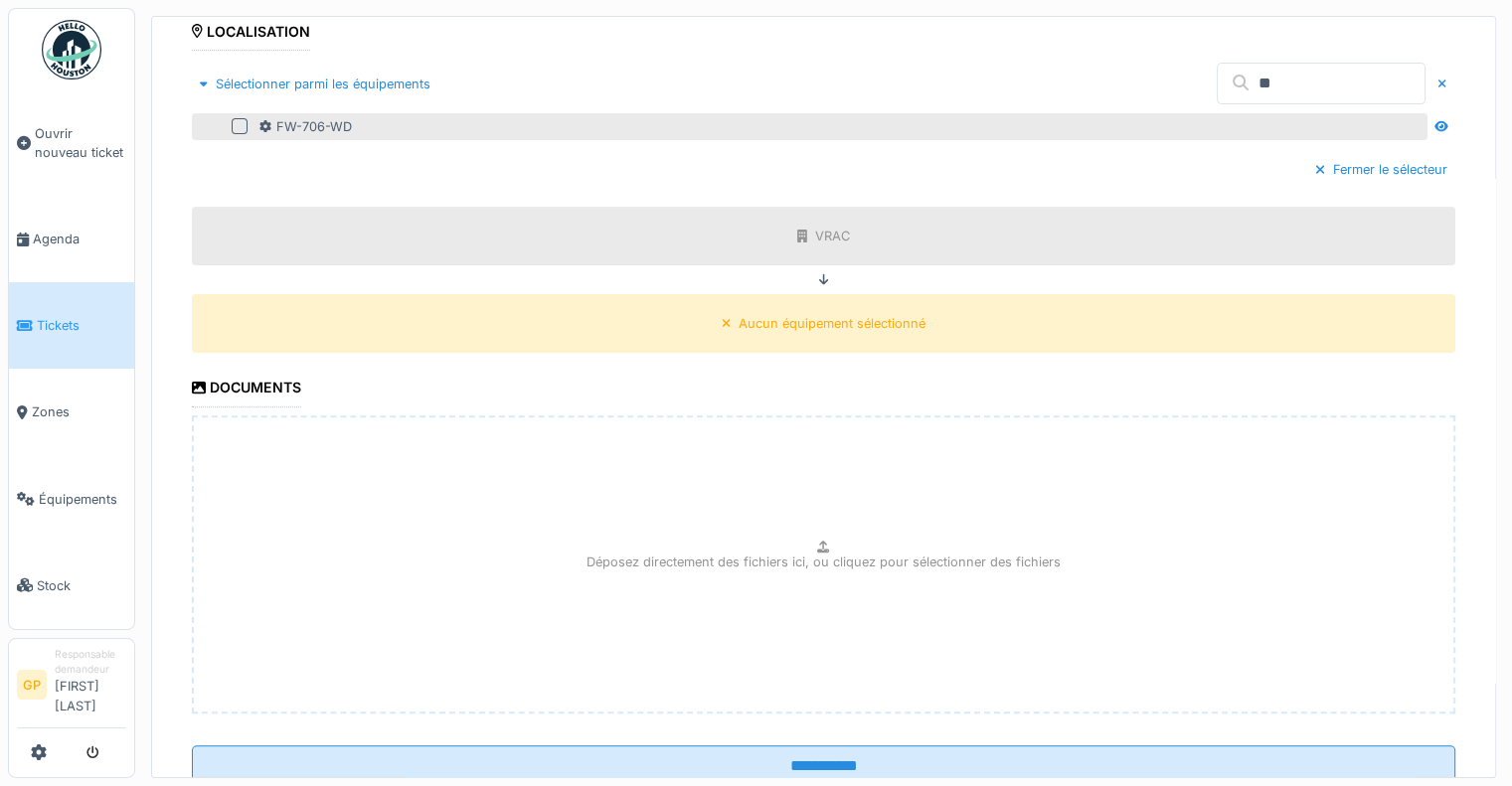 click at bounding box center (240, 126) 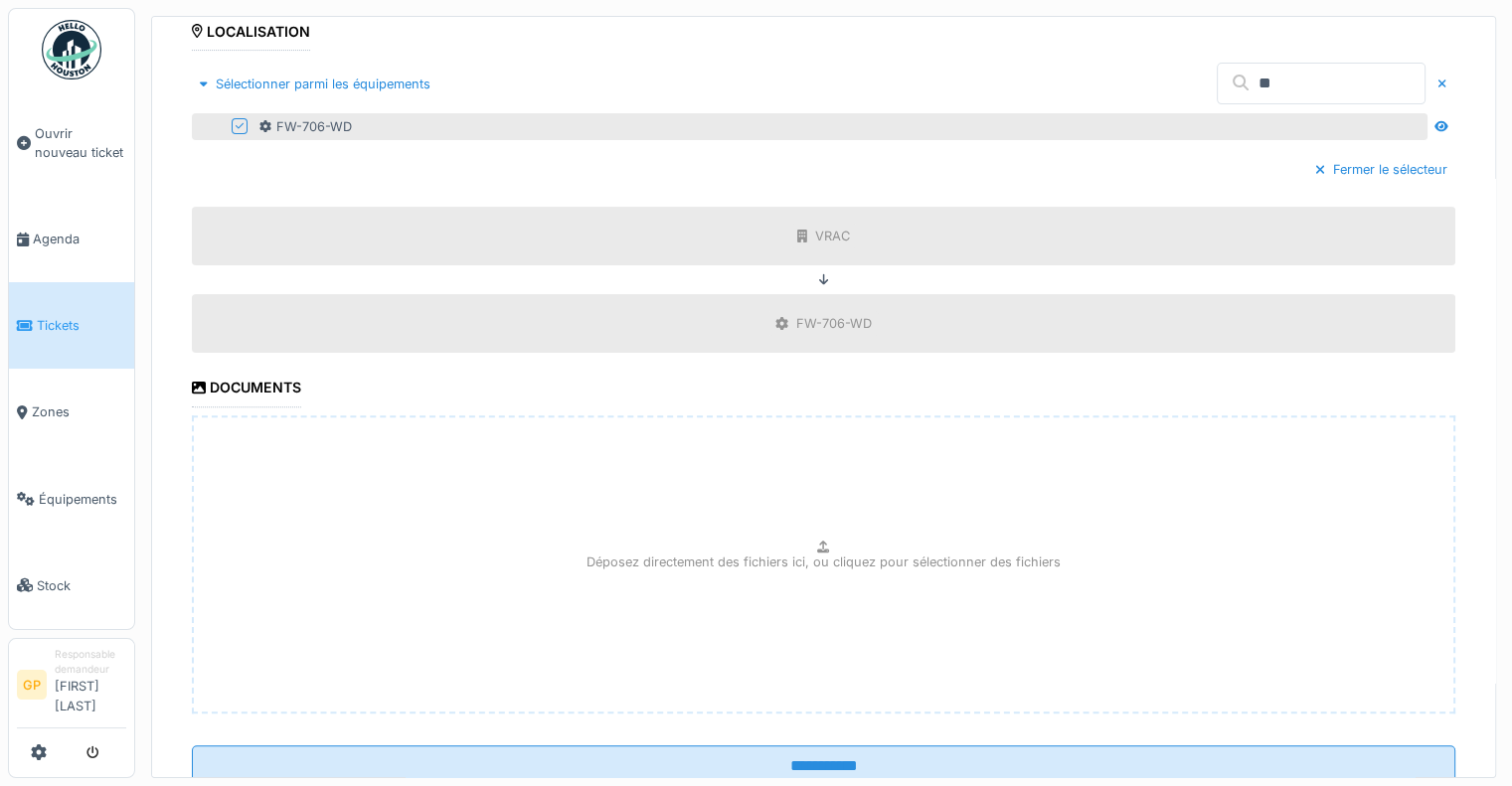 click on "Déposez directement des fichiers ici, ou cliquez pour sélectionner des fichiers" at bounding box center [823, 564] 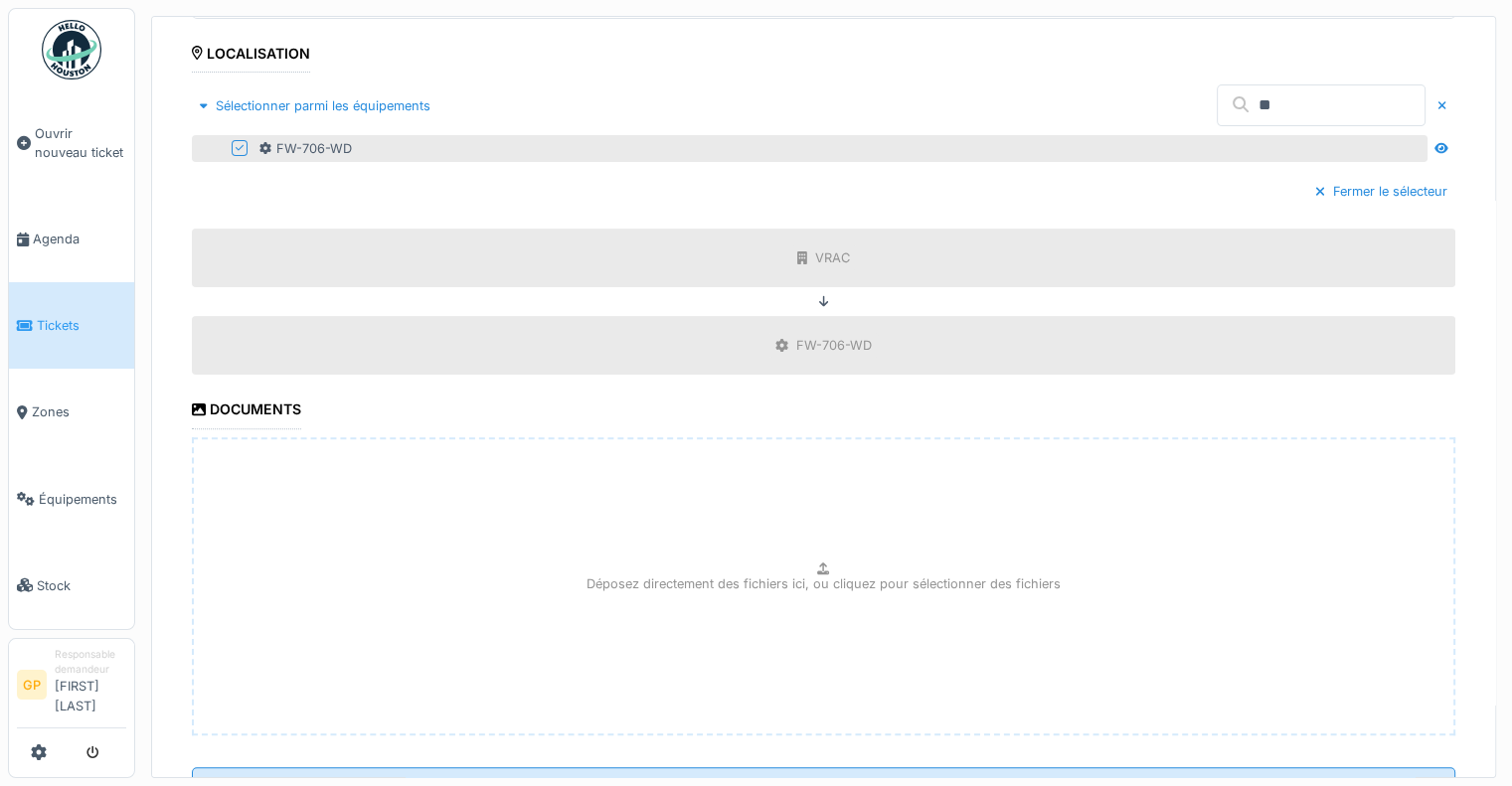 scroll, scrollTop: 656, scrollLeft: 0, axis: vertical 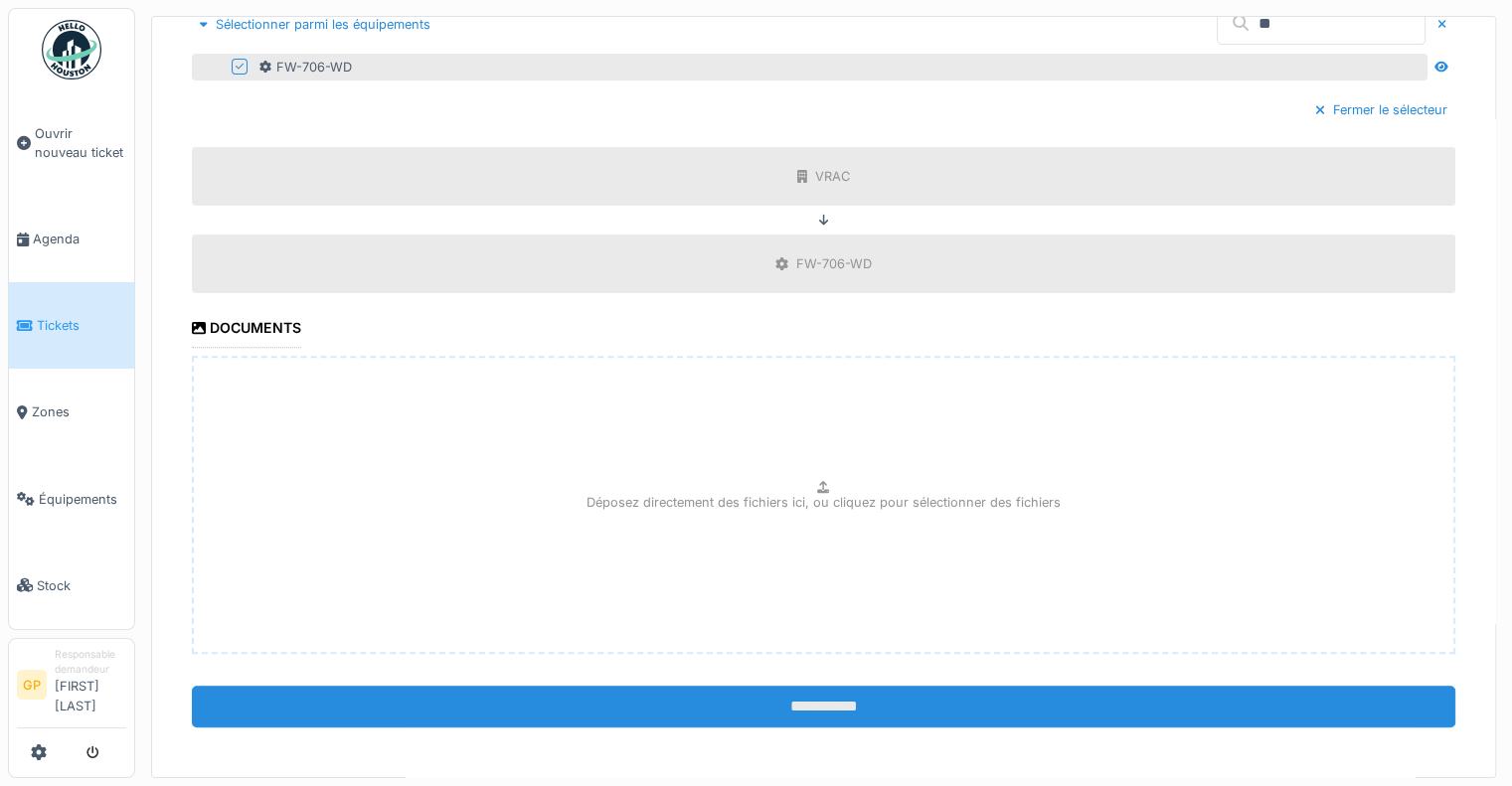 click on "**********" at bounding box center (823, 707) 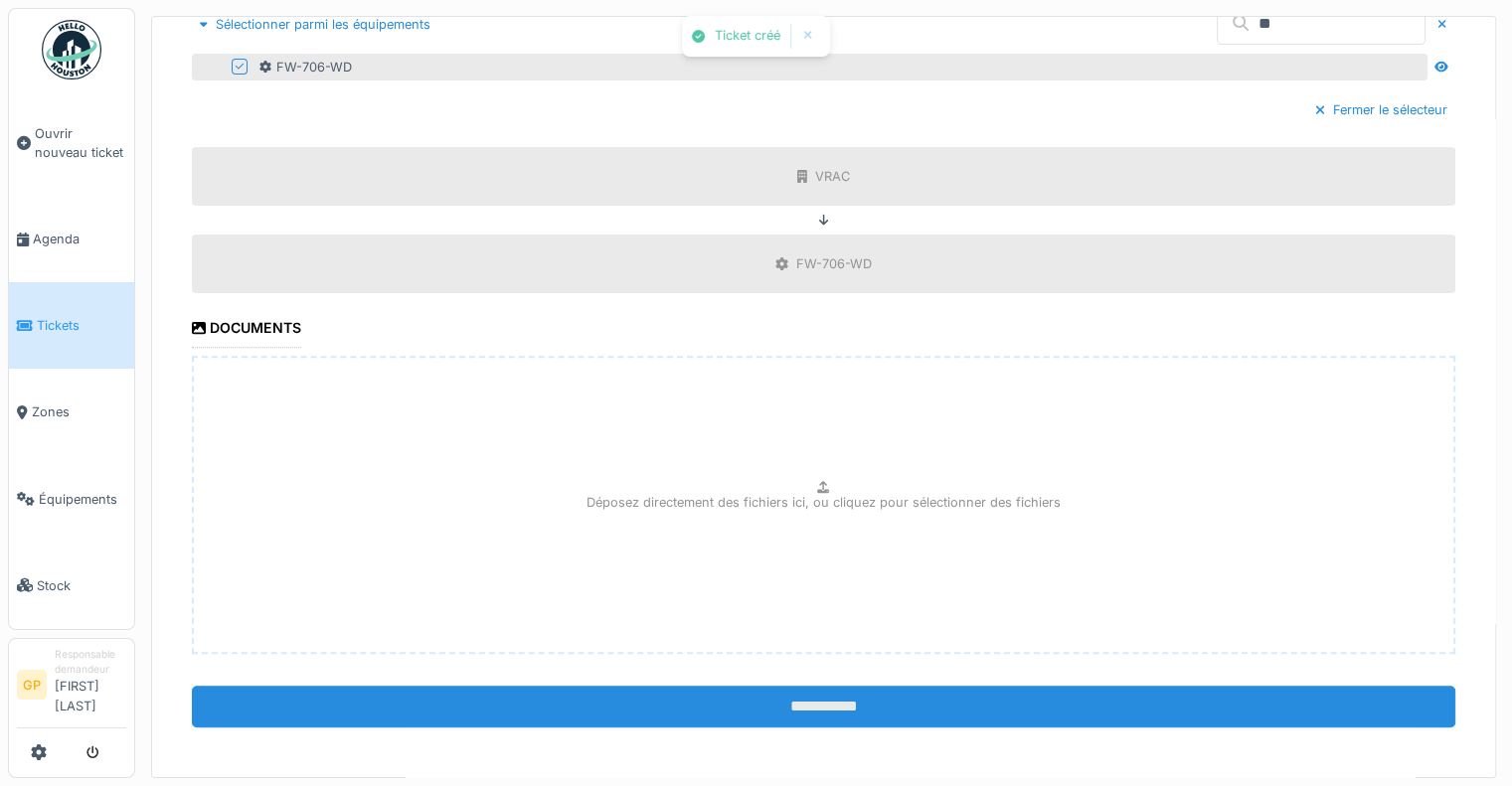 click on "**********" at bounding box center (823, 707) 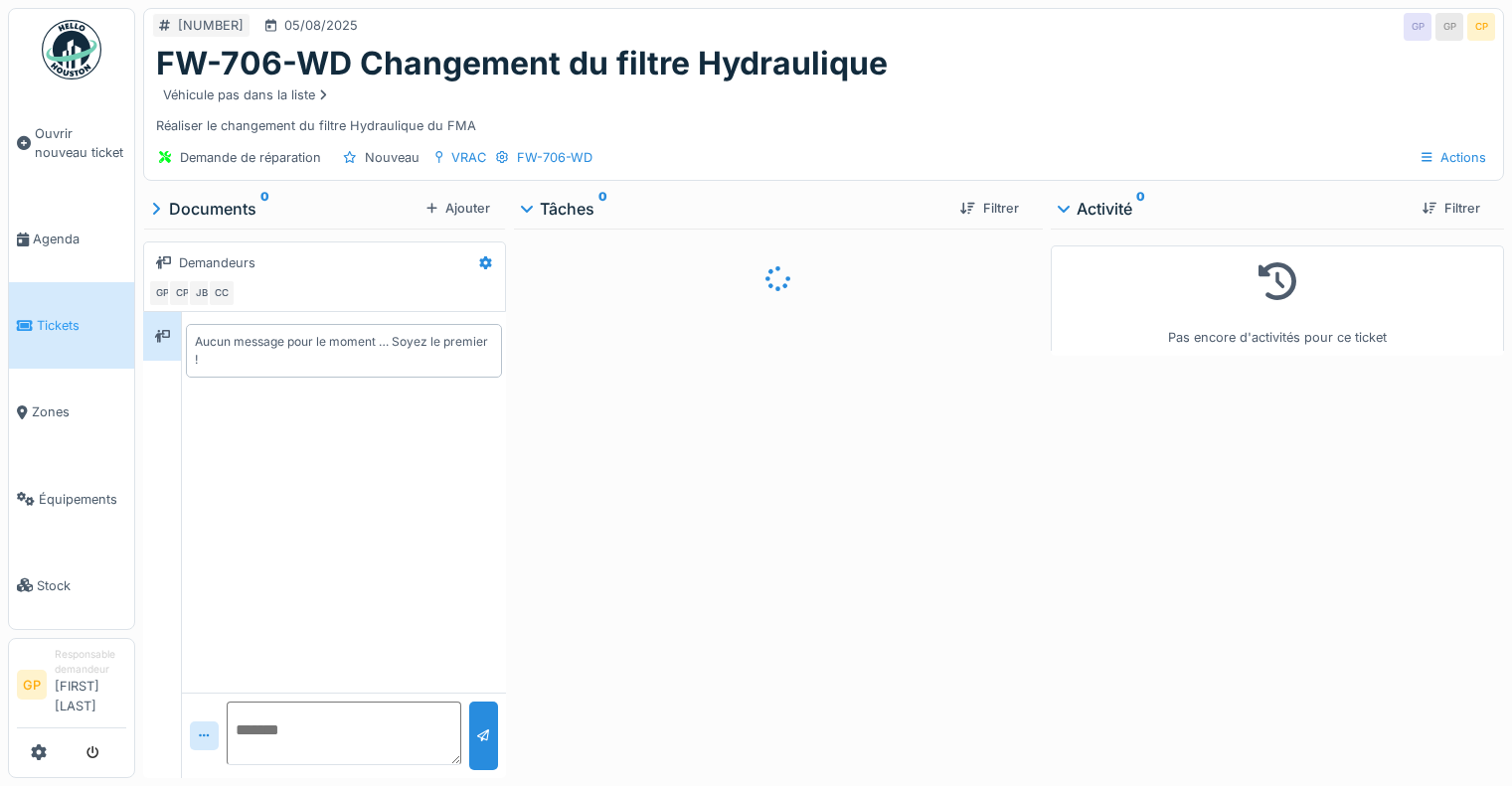 scroll, scrollTop: 0, scrollLeft: 0, axis: both 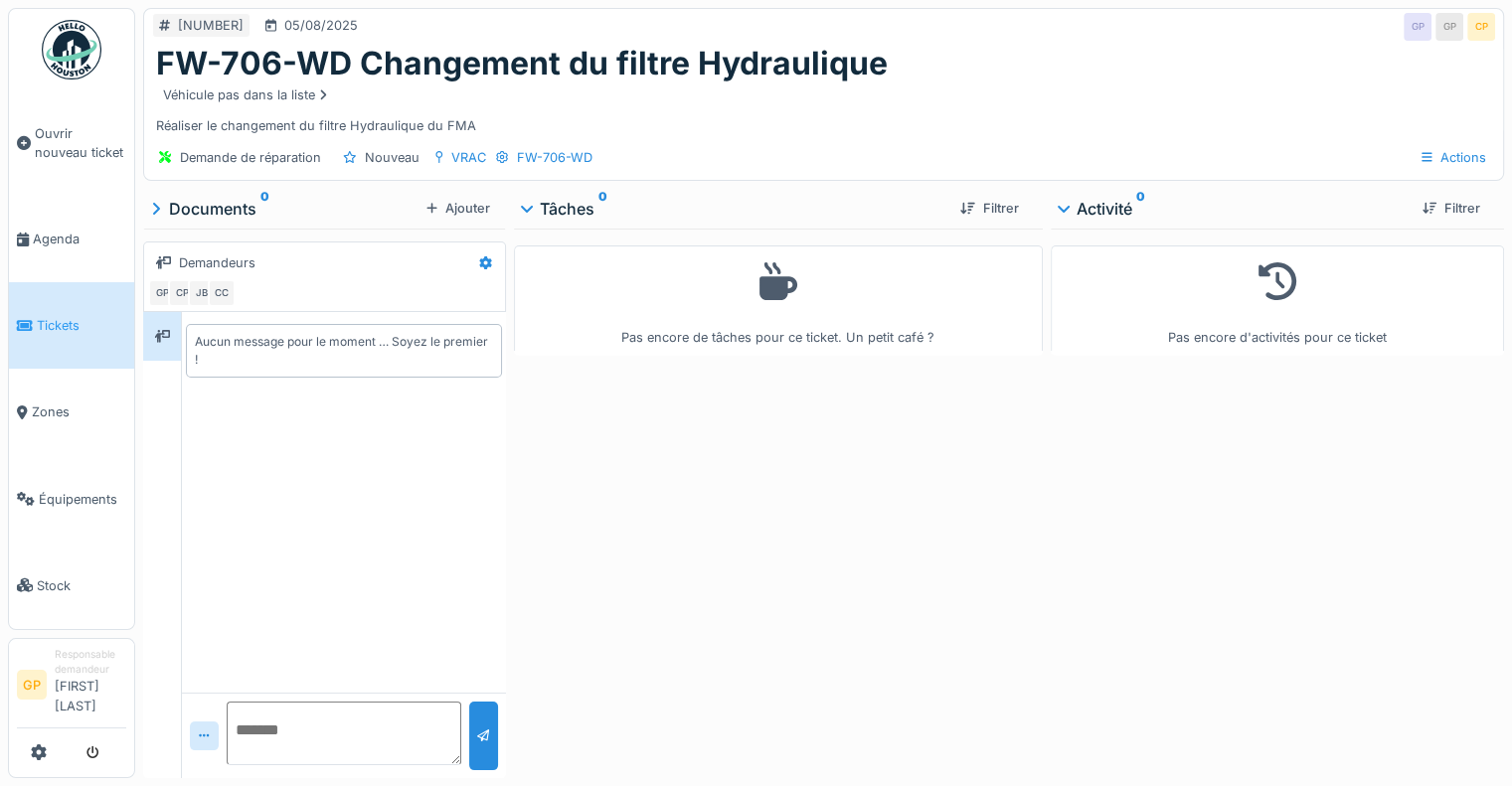 click on "Pas encore de tâches pour ce ticket. Un petit café ?" at bounding box center (778, 499) 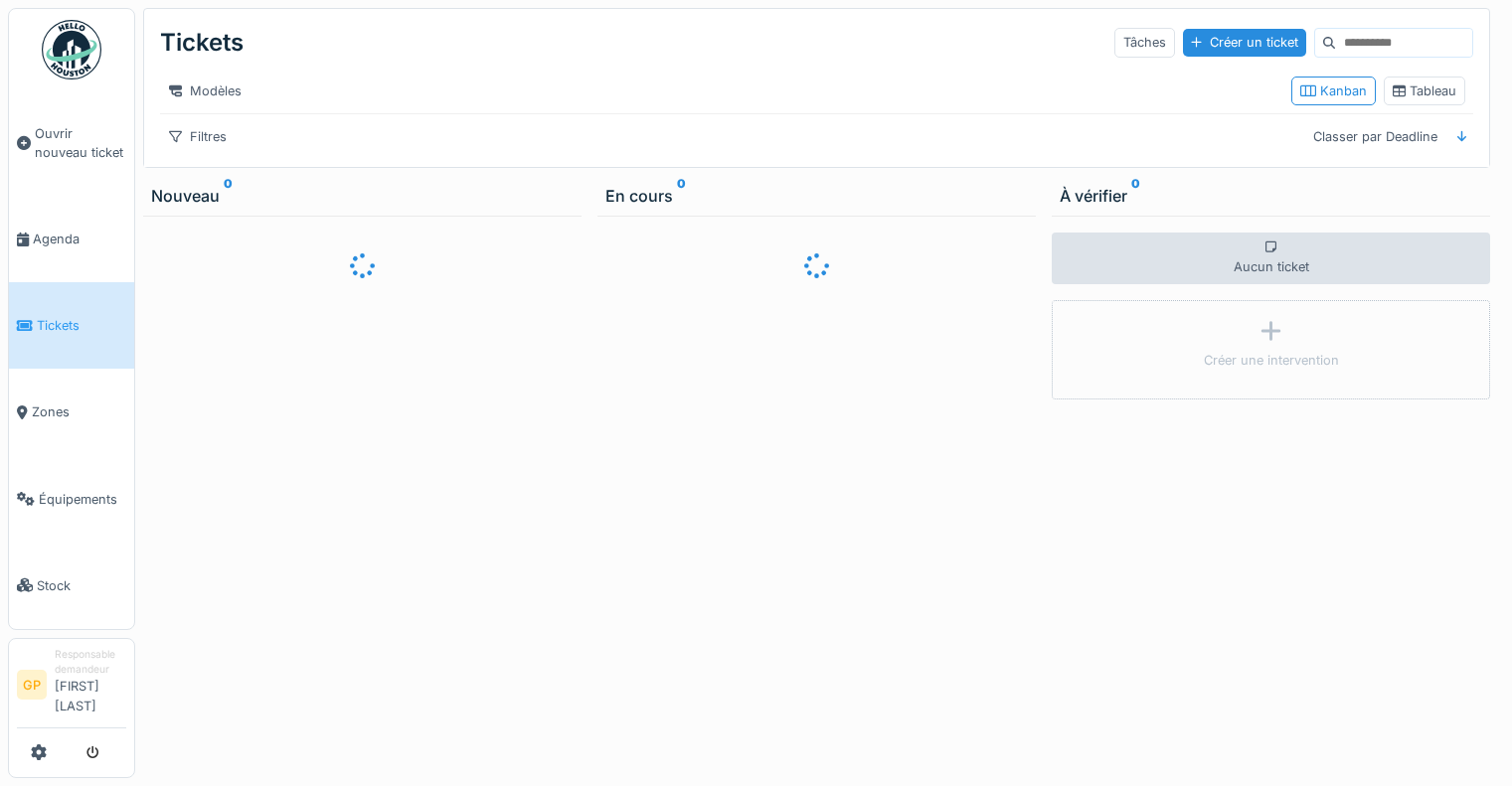 scroll, scrollTop: 0, scrollLeft: 0, axis: both 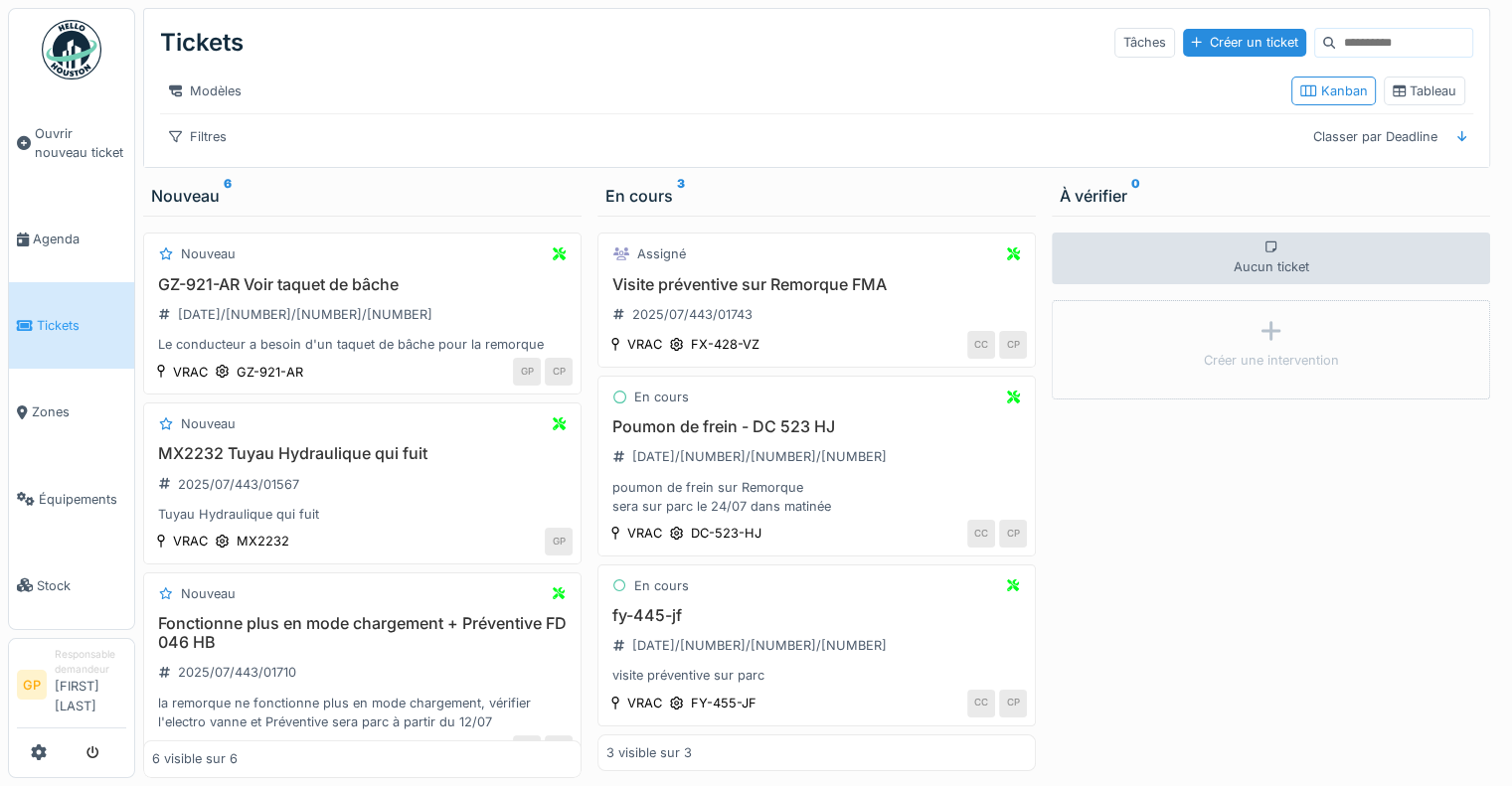 click on "Modèles   Kanban   Tableau" at bounding box center (816, 90) 